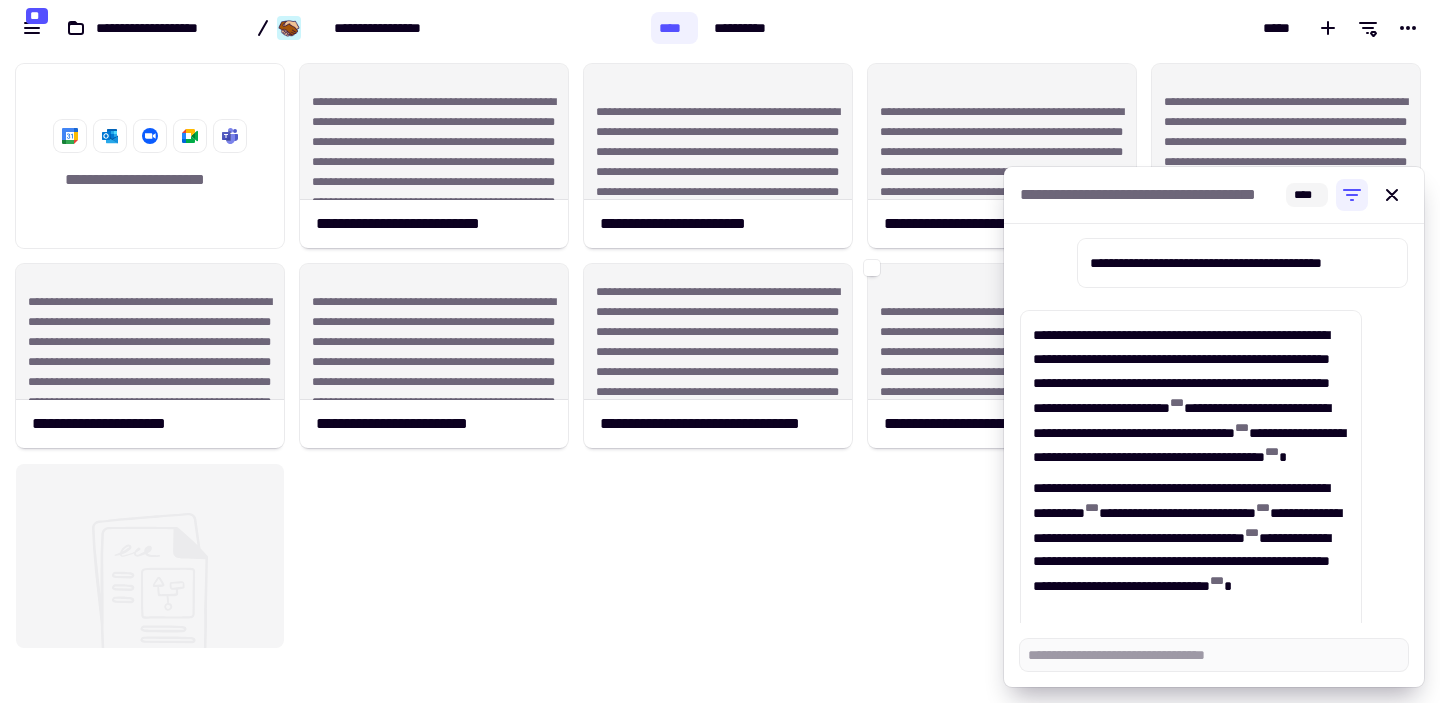 scroll, scrollTop: 0, scrollLeft: 0, axis: both 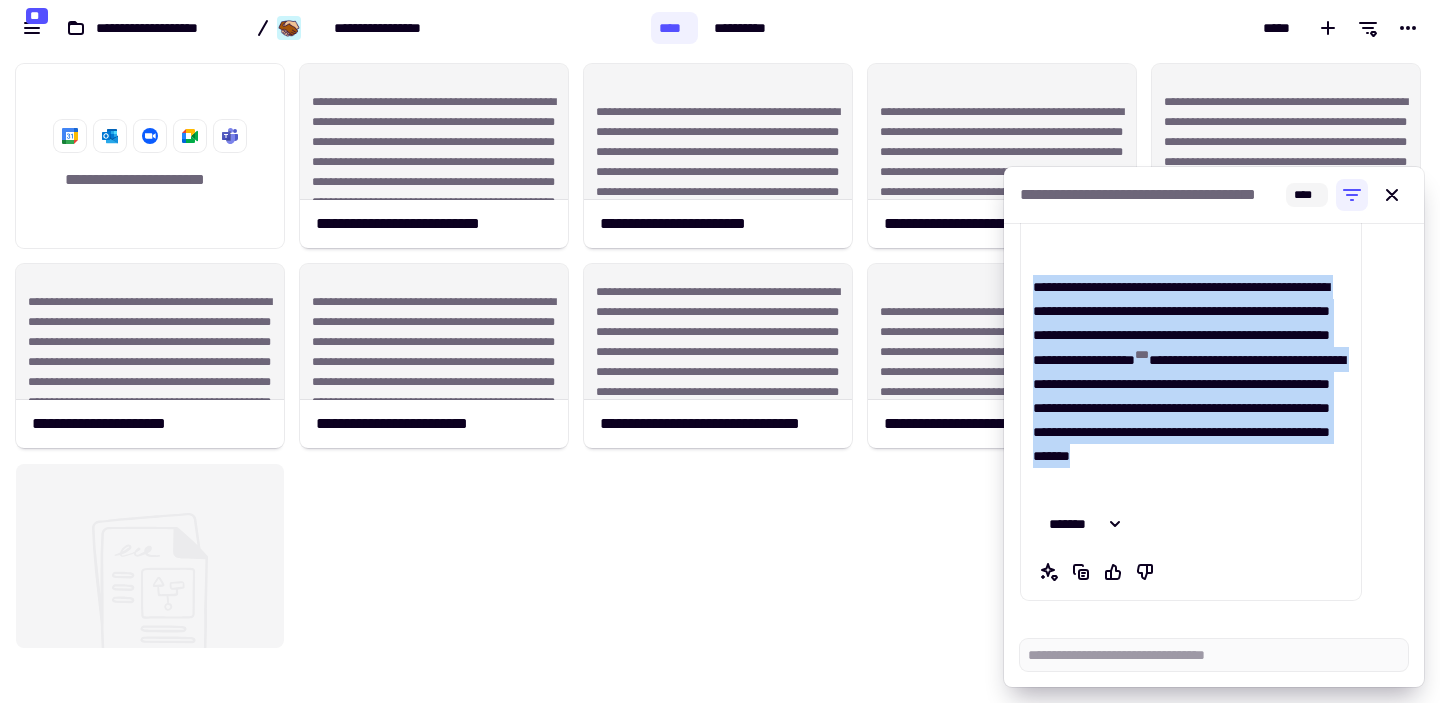 drag, startPoint x: 1033, startPoint y: 300, endPoint x: 1303, endPoint y: 485, distance: 327.29956 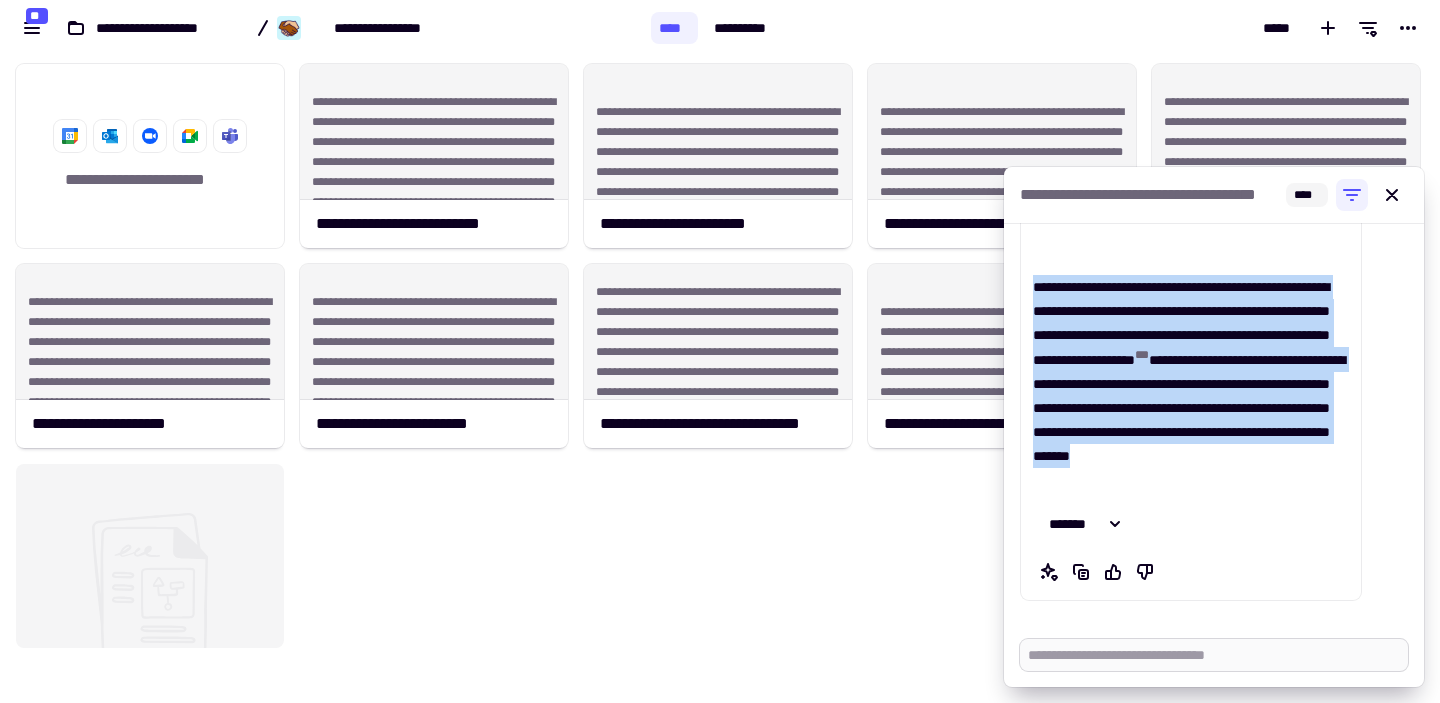 type on "*" 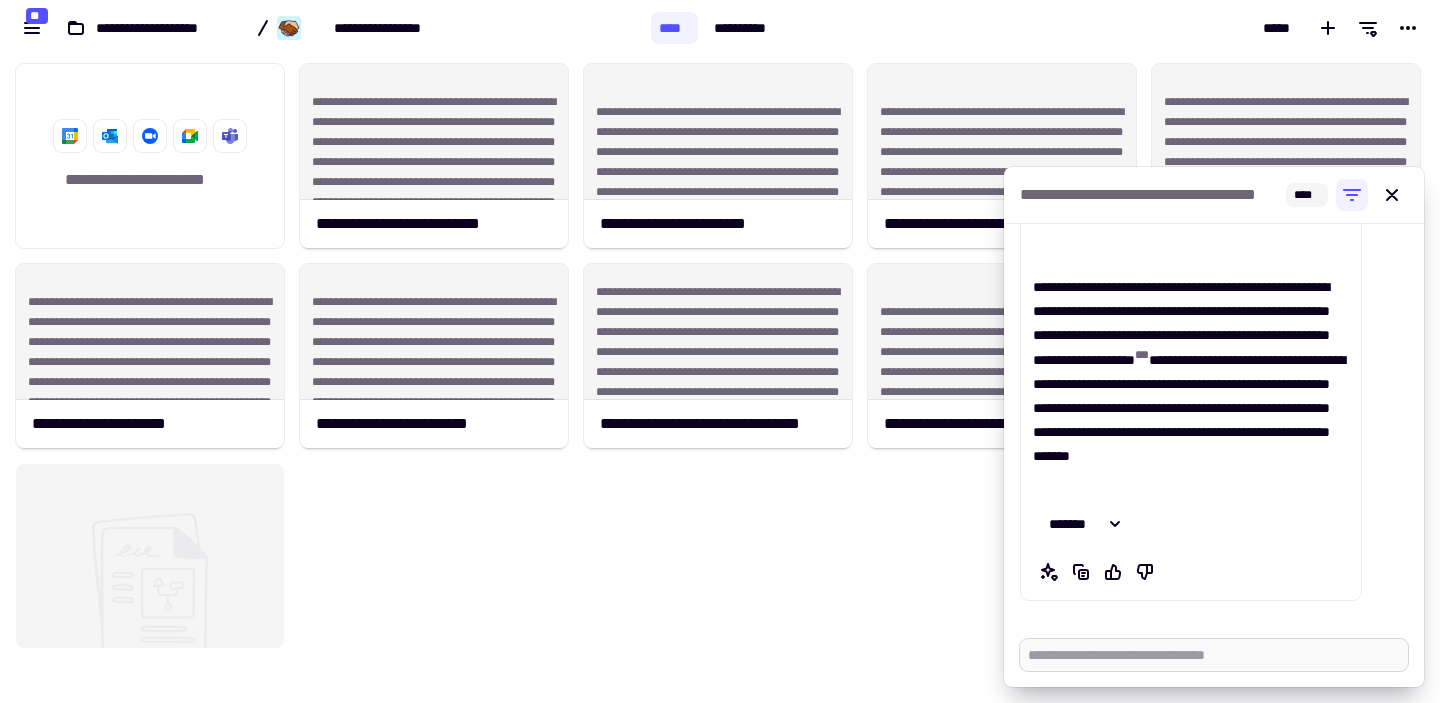 click at bounding box center [1214, 655] 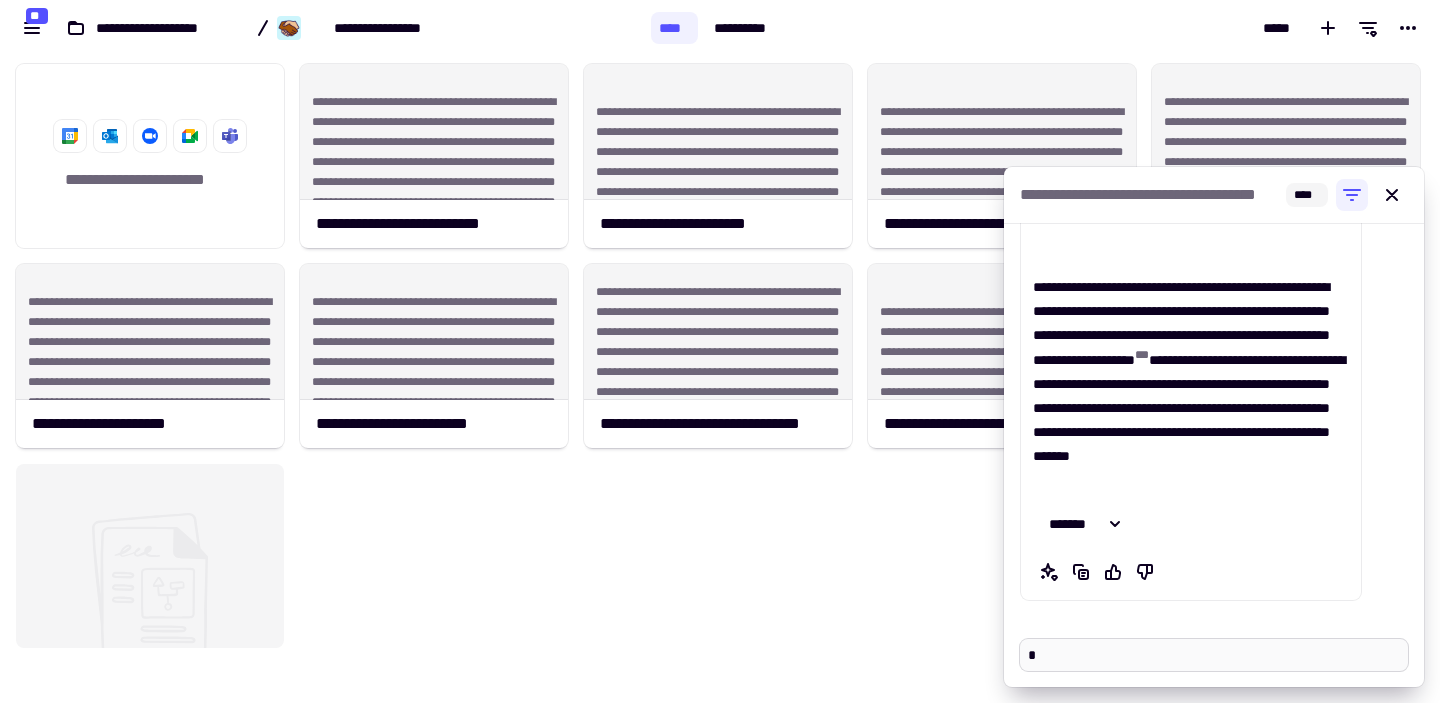 type on "**" 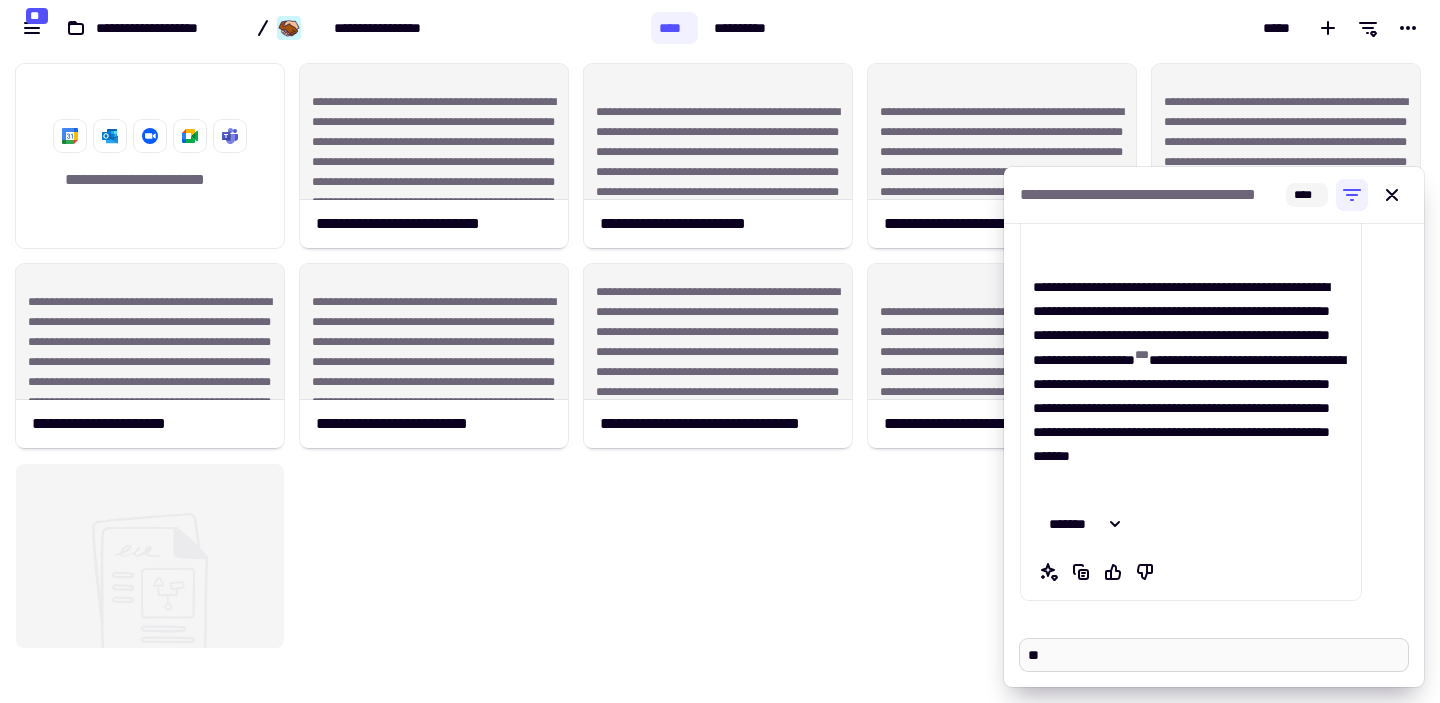 type on "***" 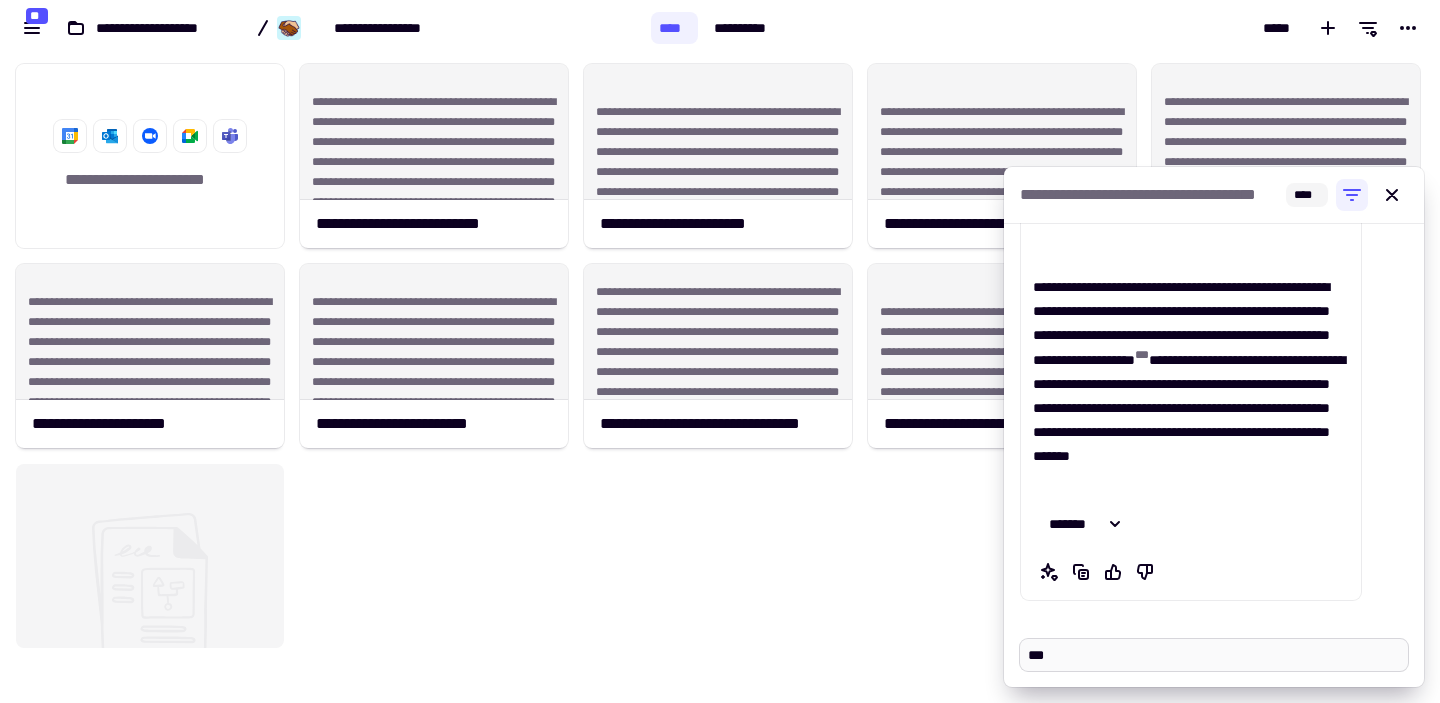 type on "****" 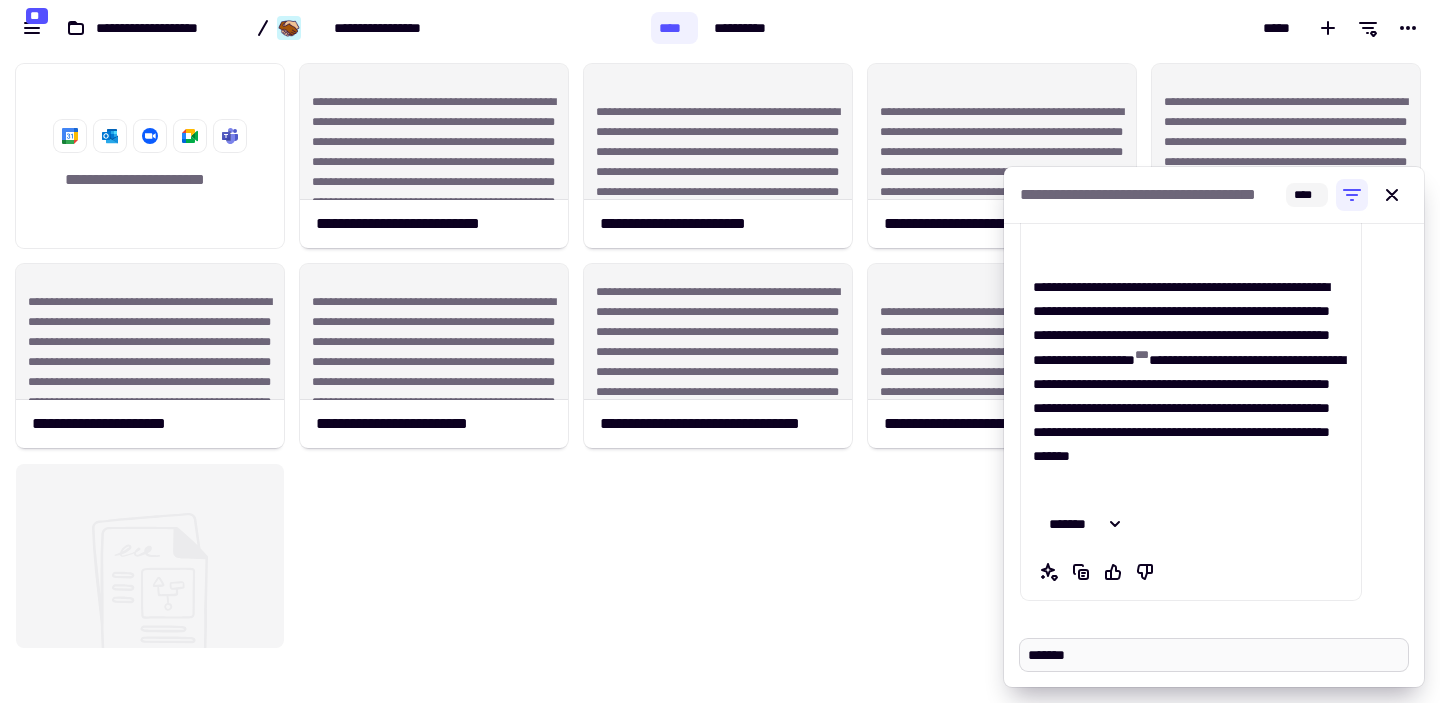 type on "********" 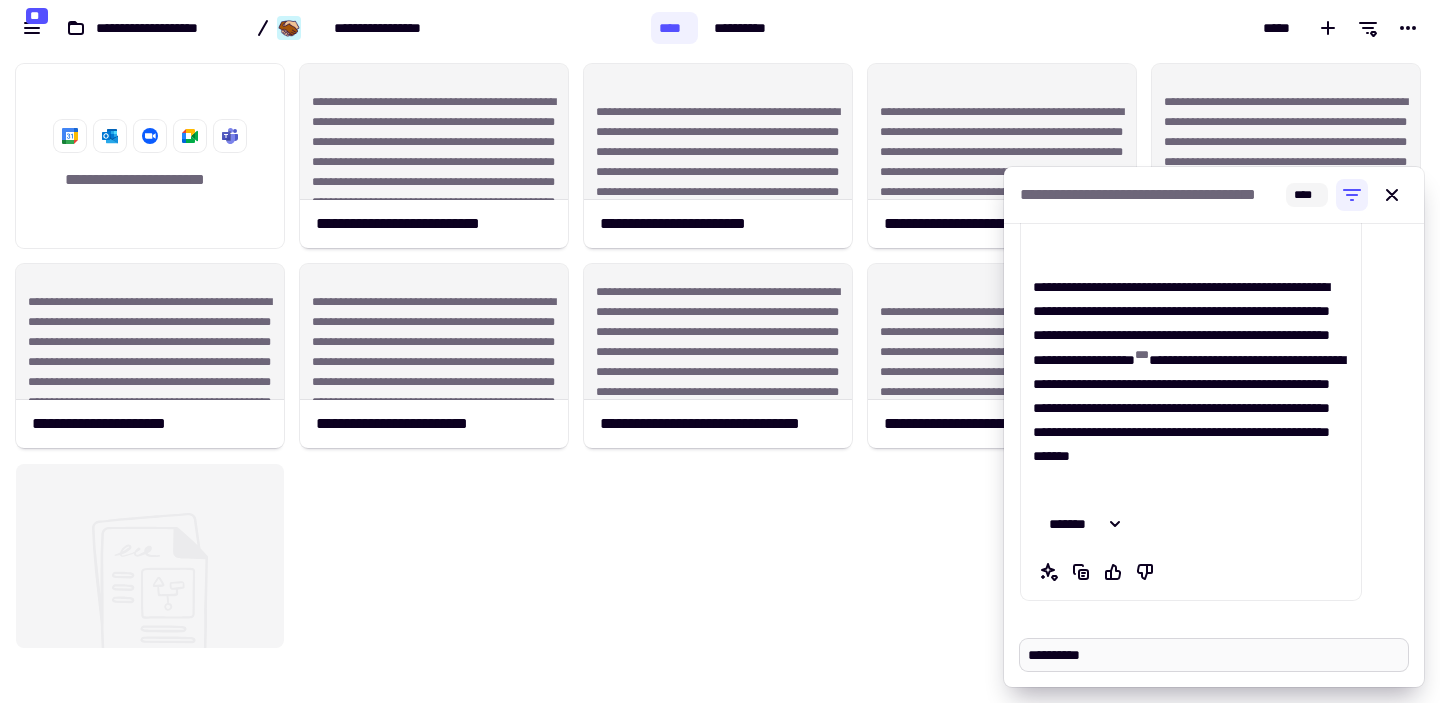 type on "**********" 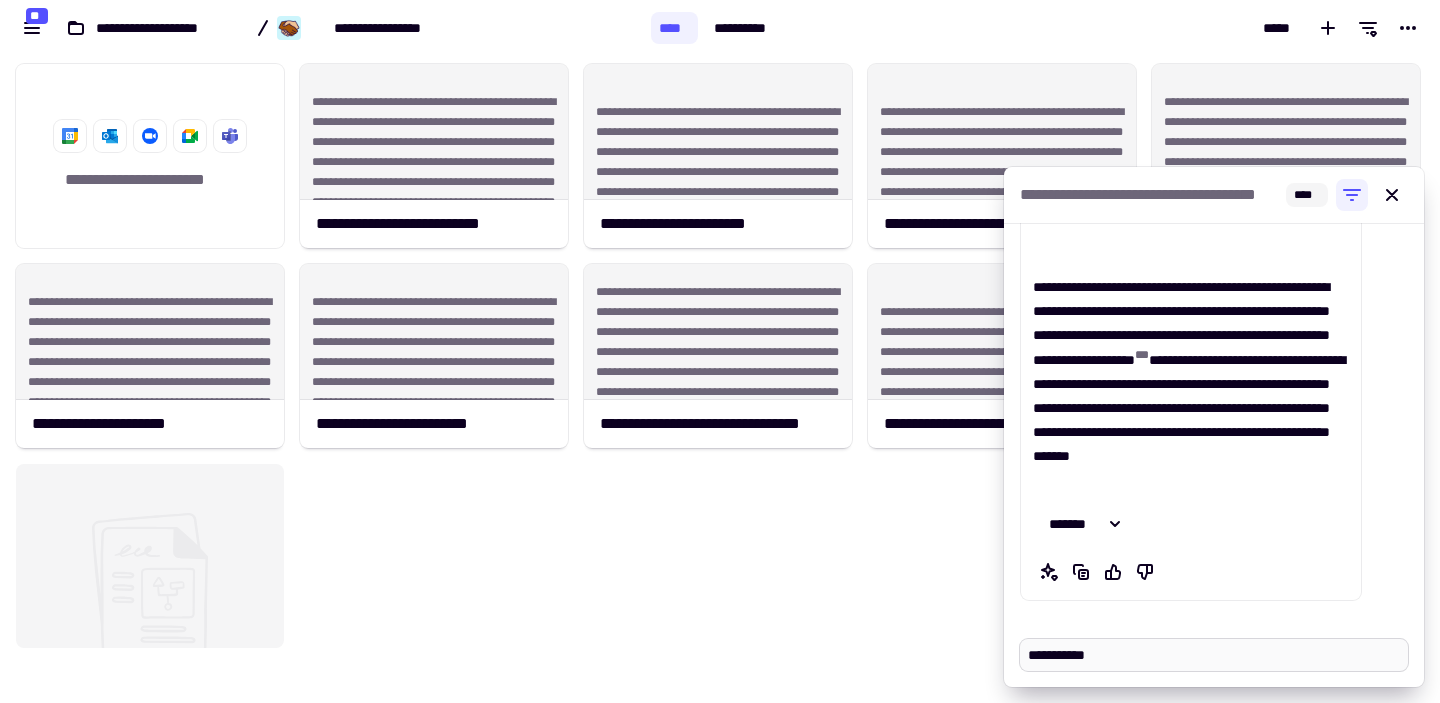 type on "**********" 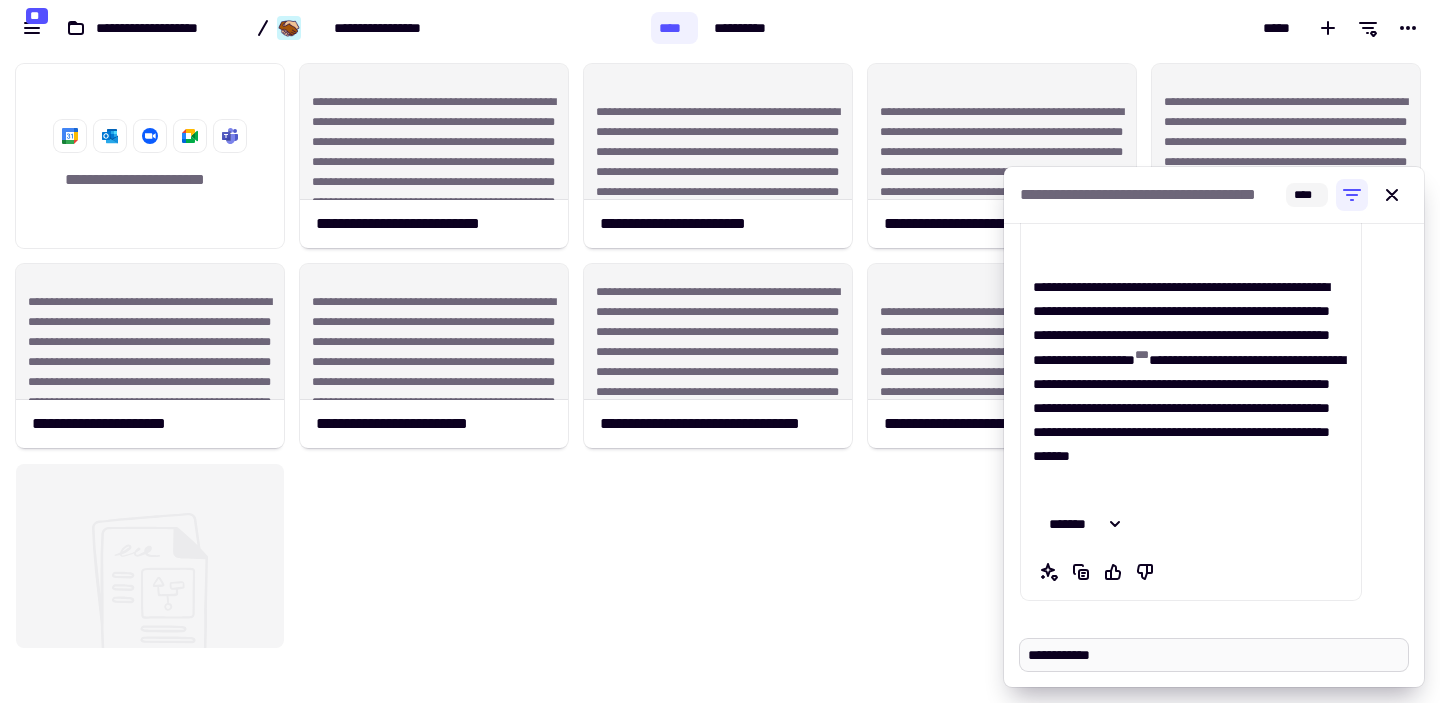 type on "**********" 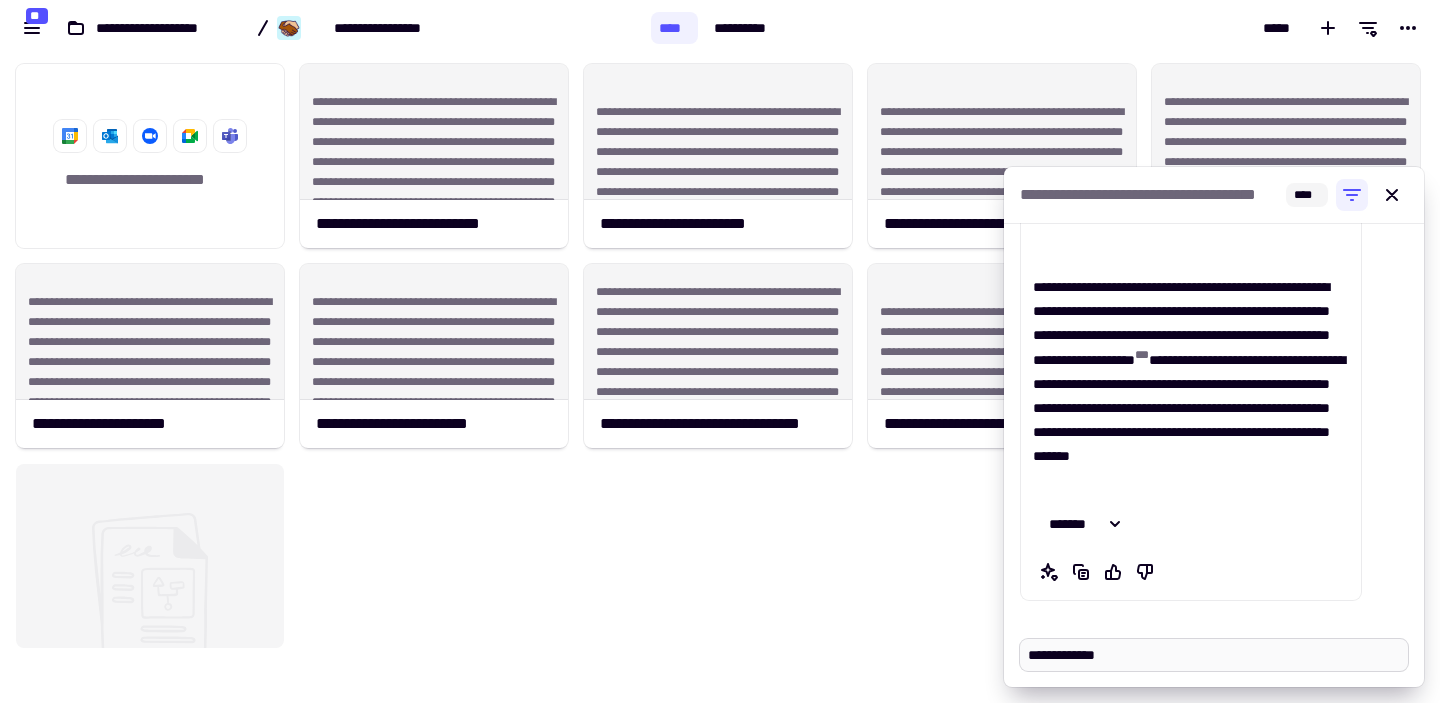 type on "*" 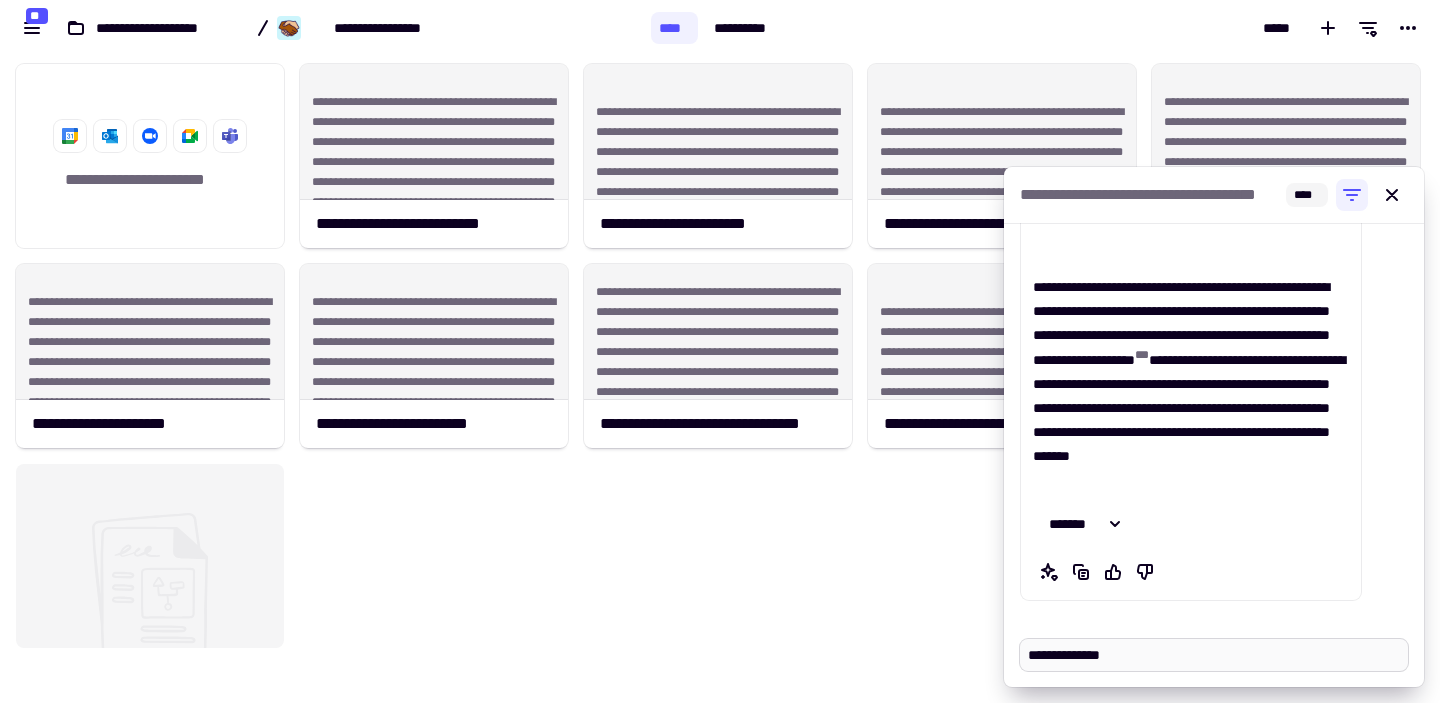 type on "*" 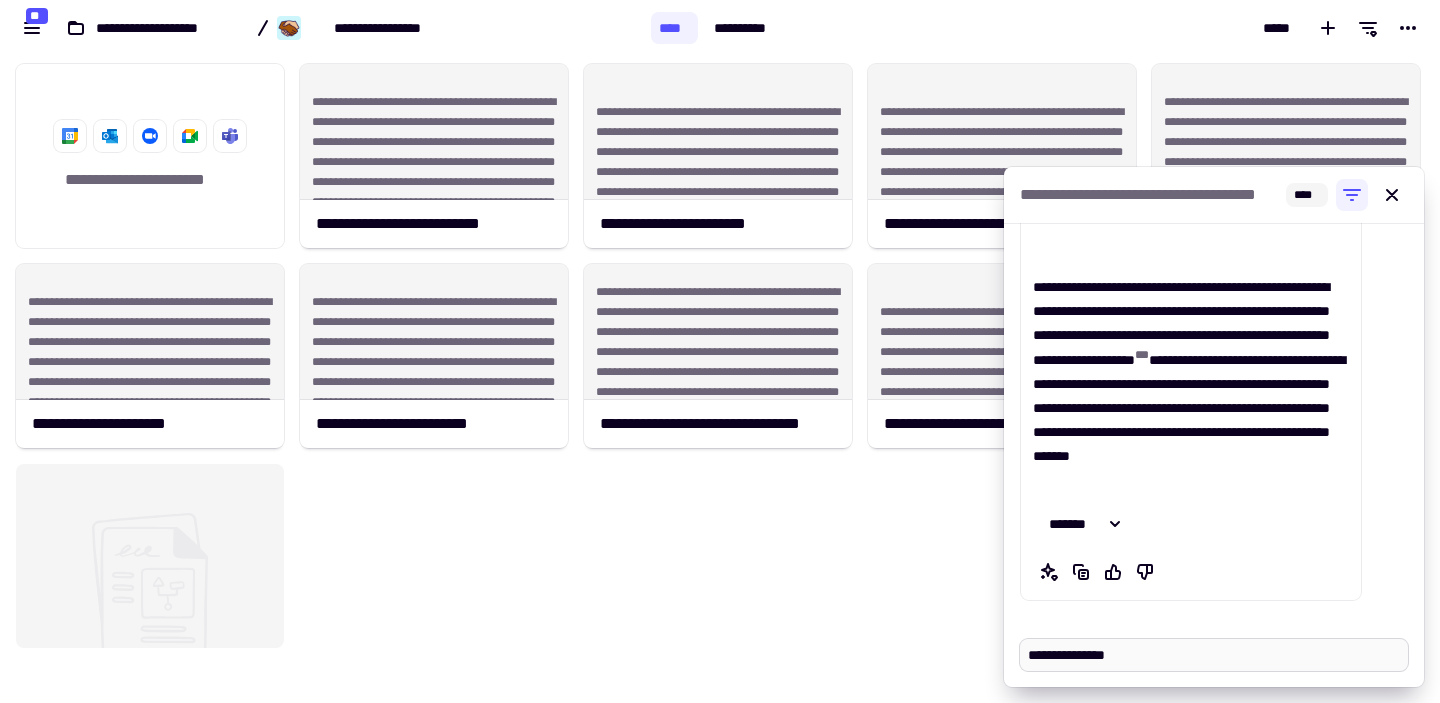 type on "**********" 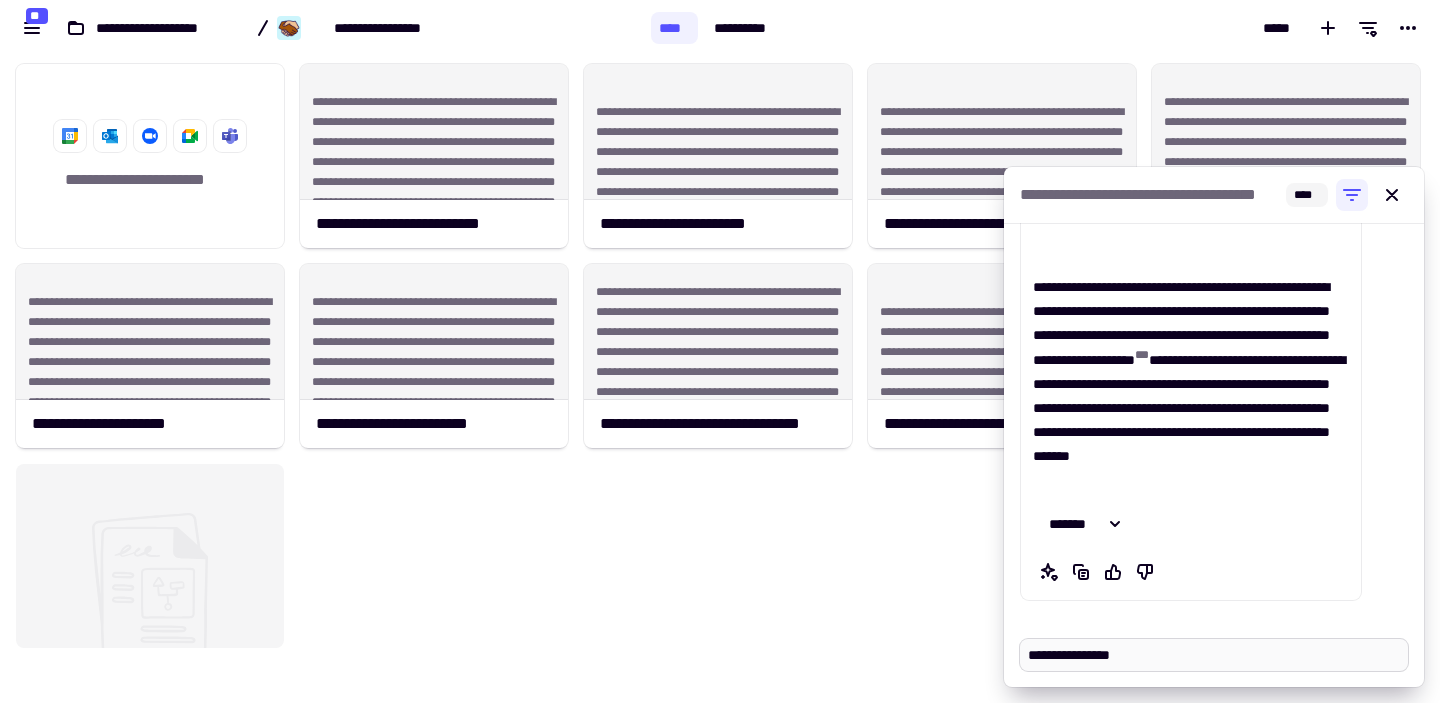 type on "**********" 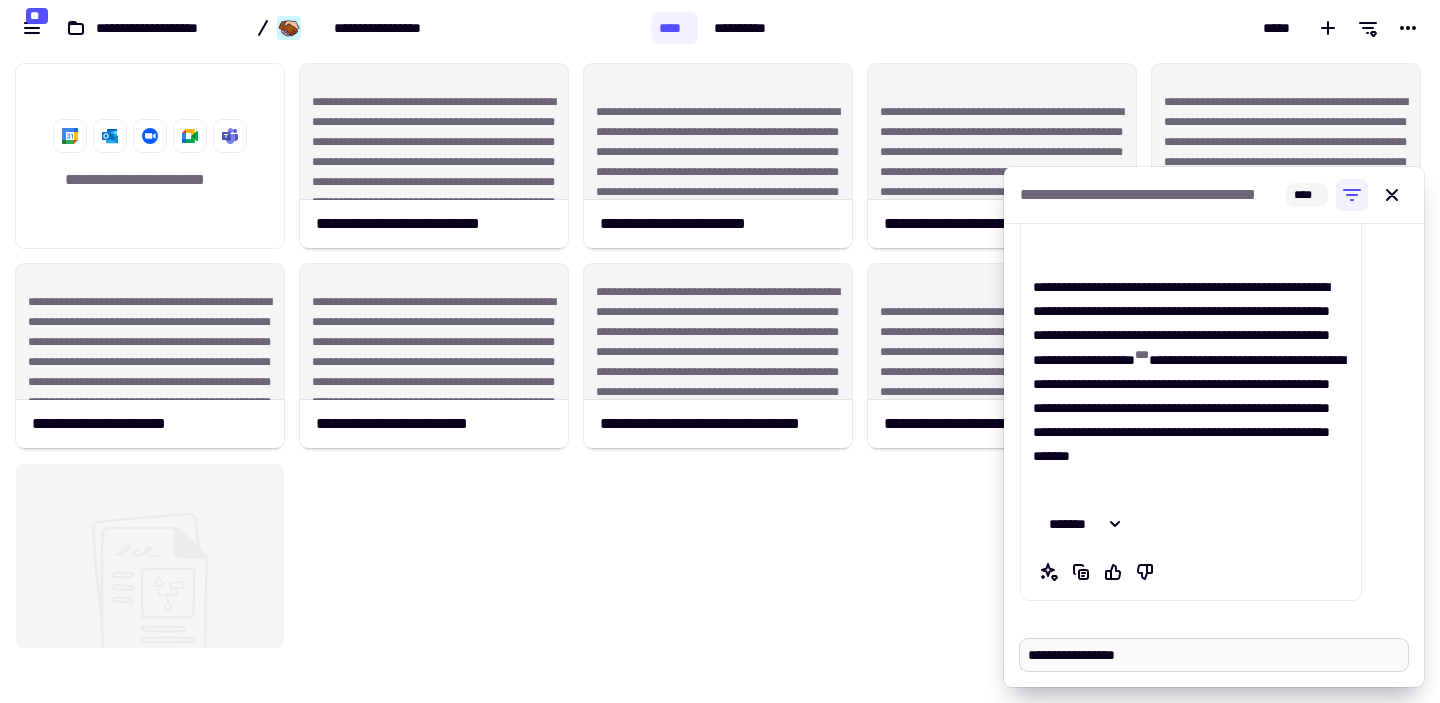 type on "**********" 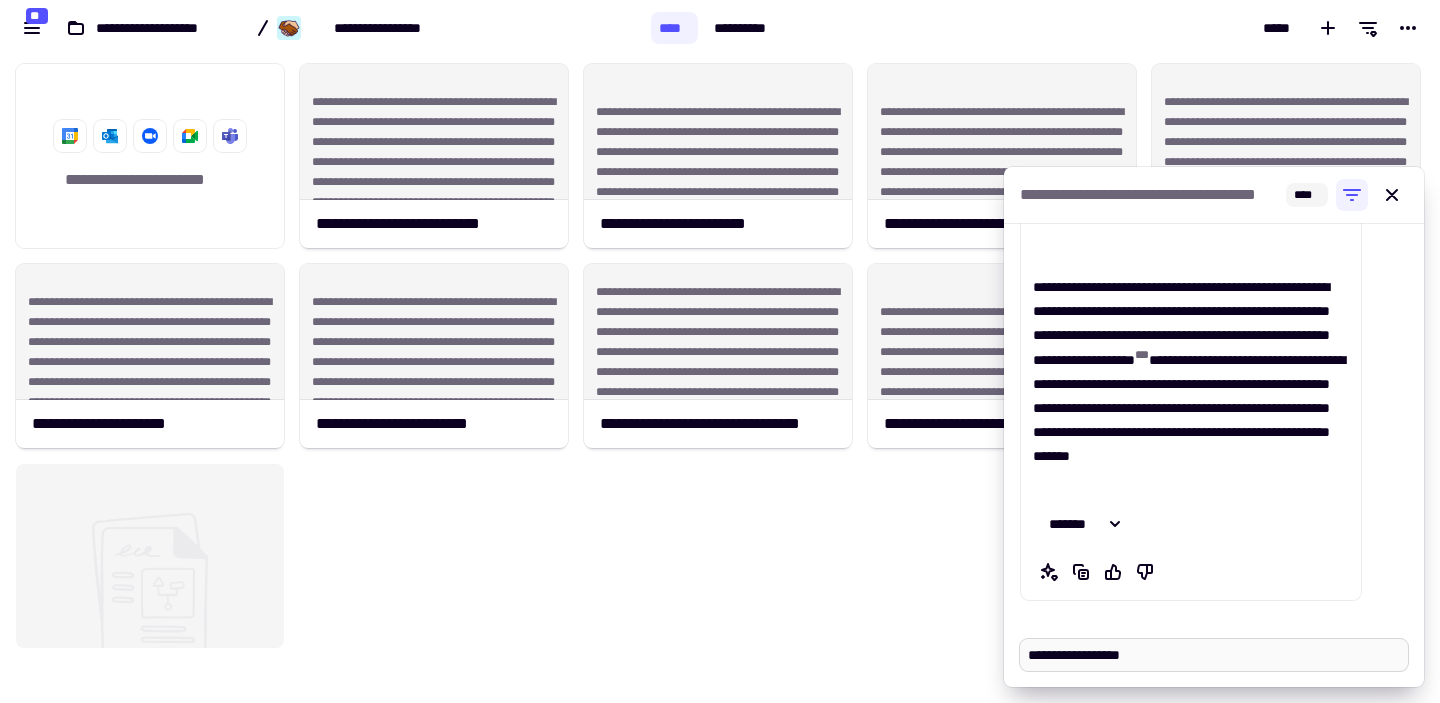 type on "**********" 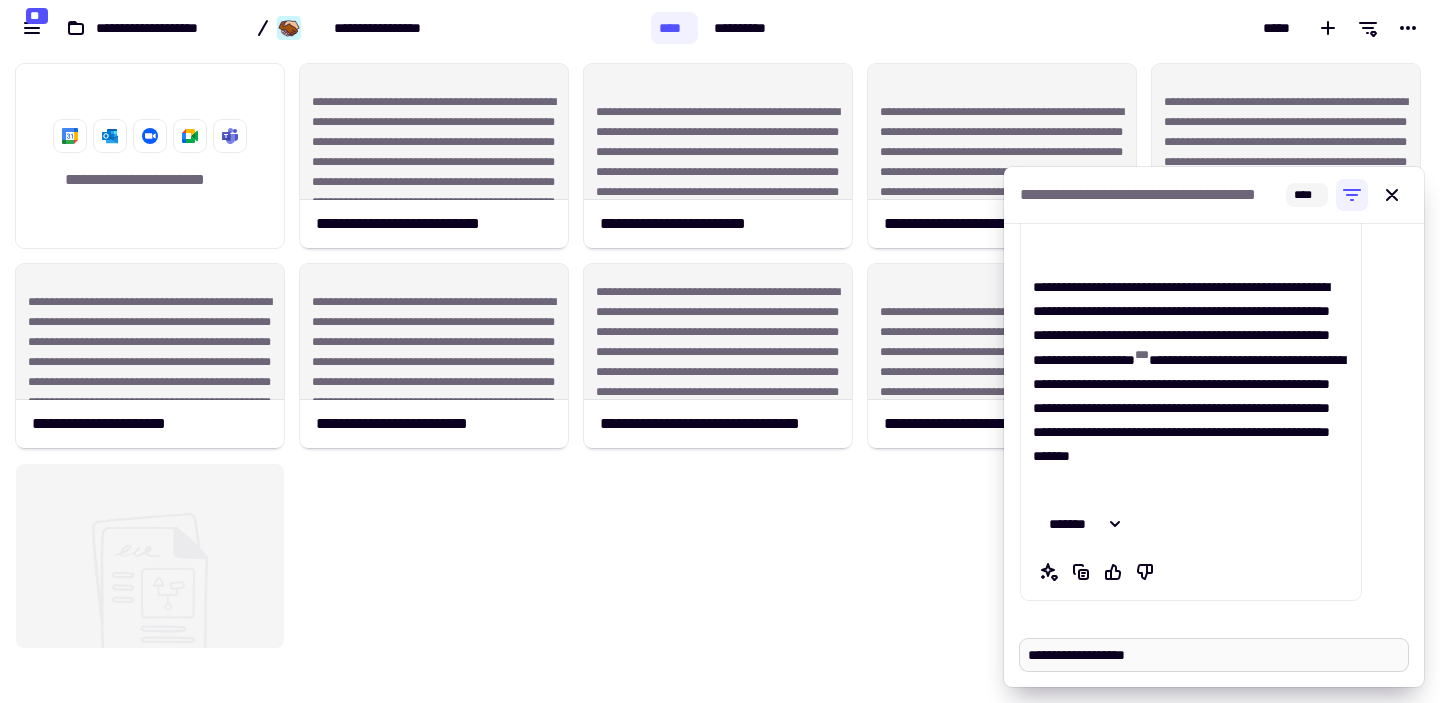 type on "*" 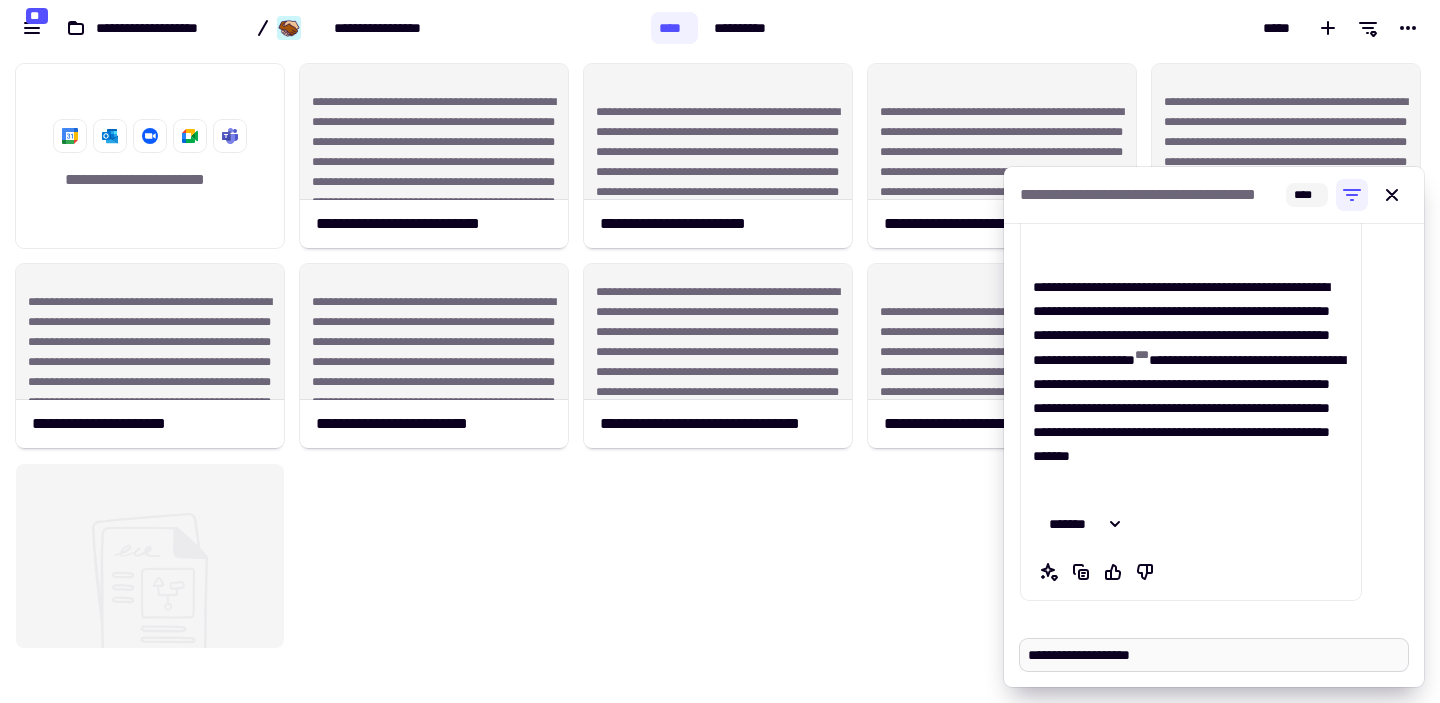 type on "**********" 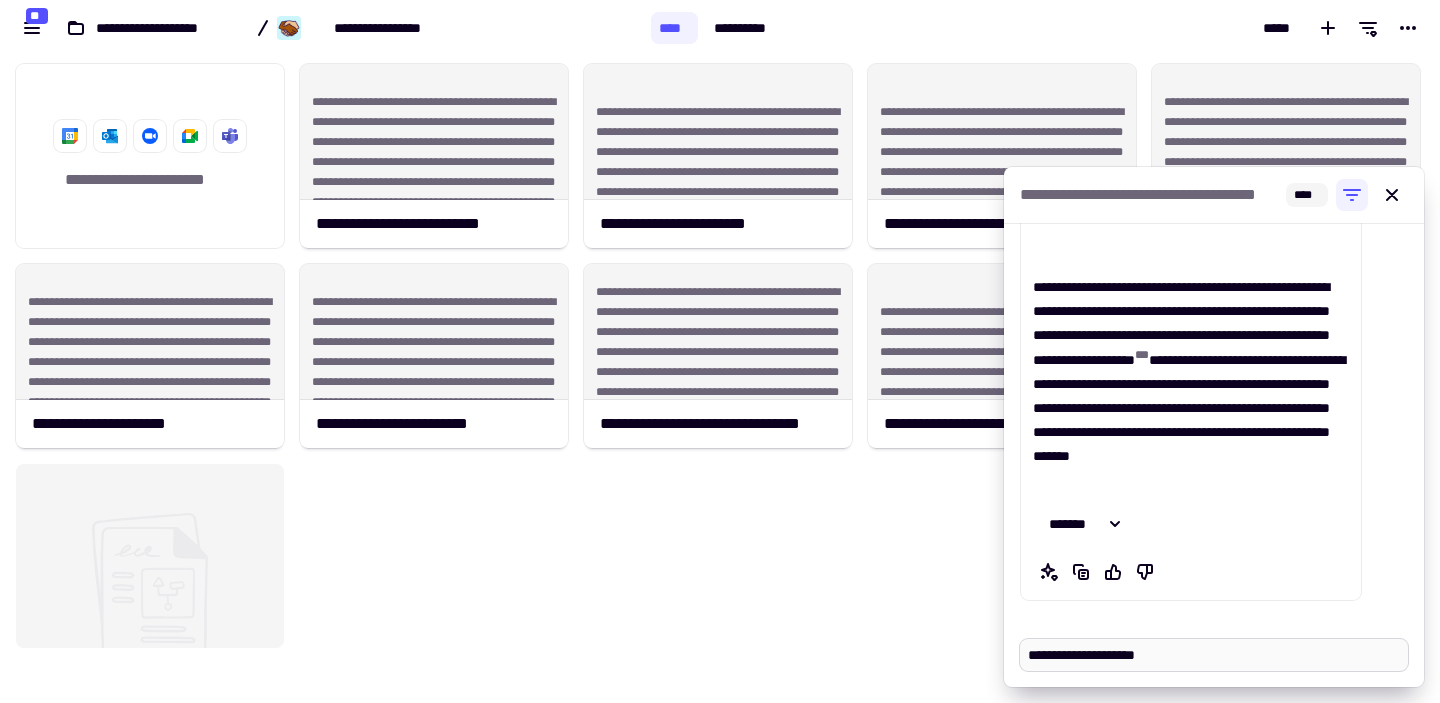 type on "**********" 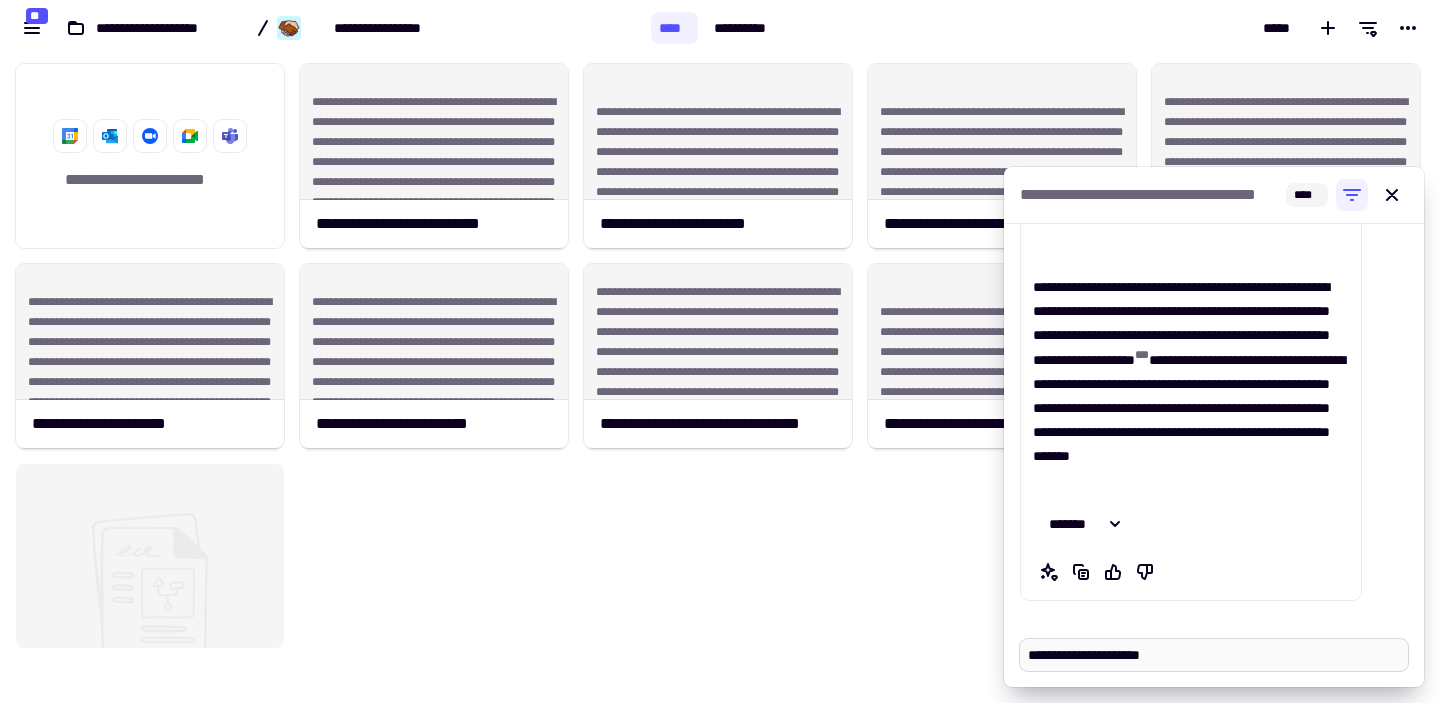 type on "**********" 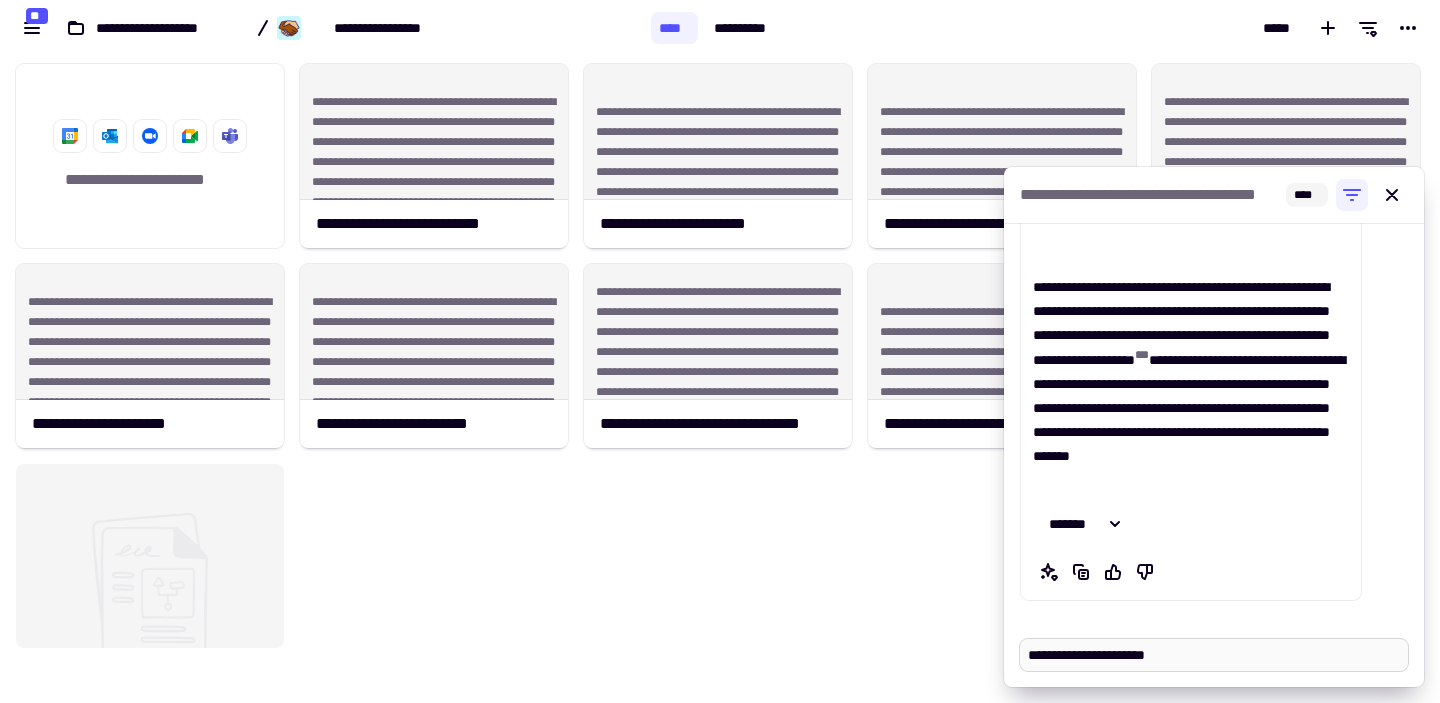 type on "**********" 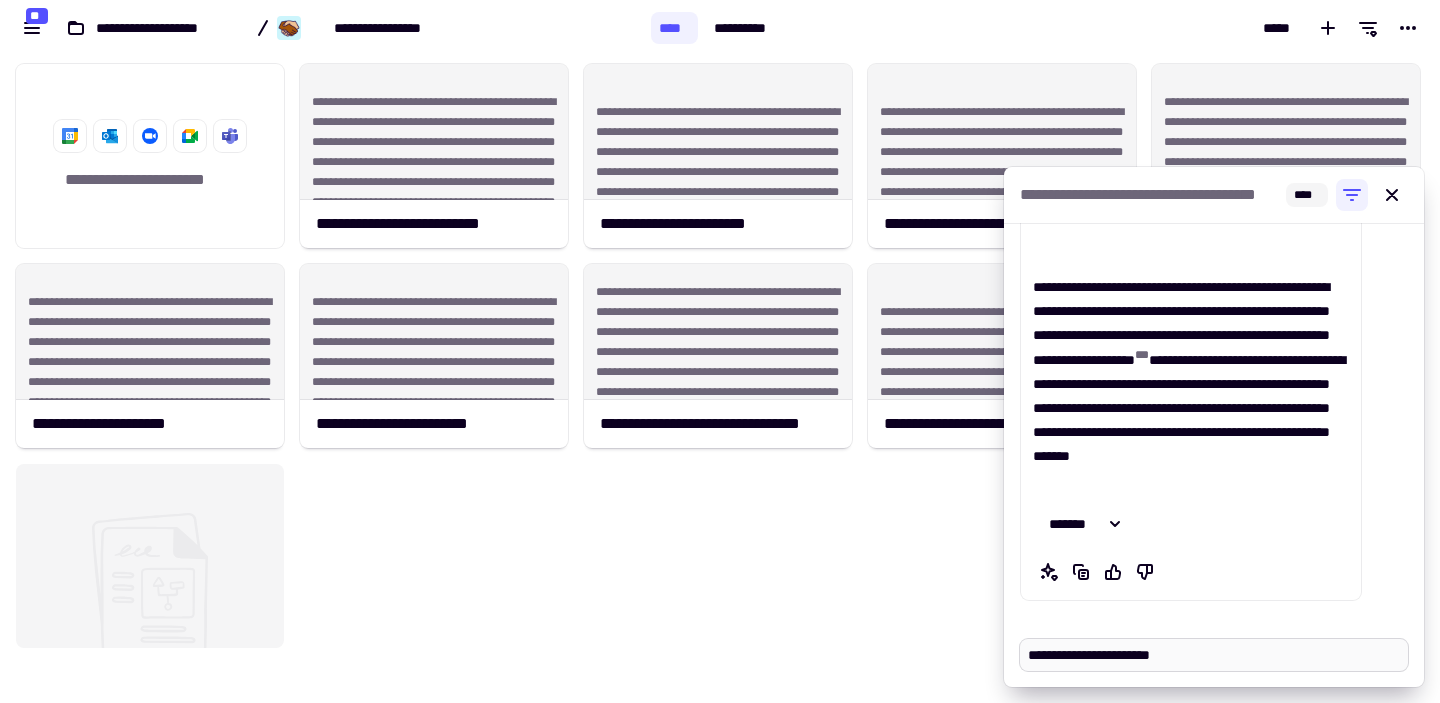 type on "**********" 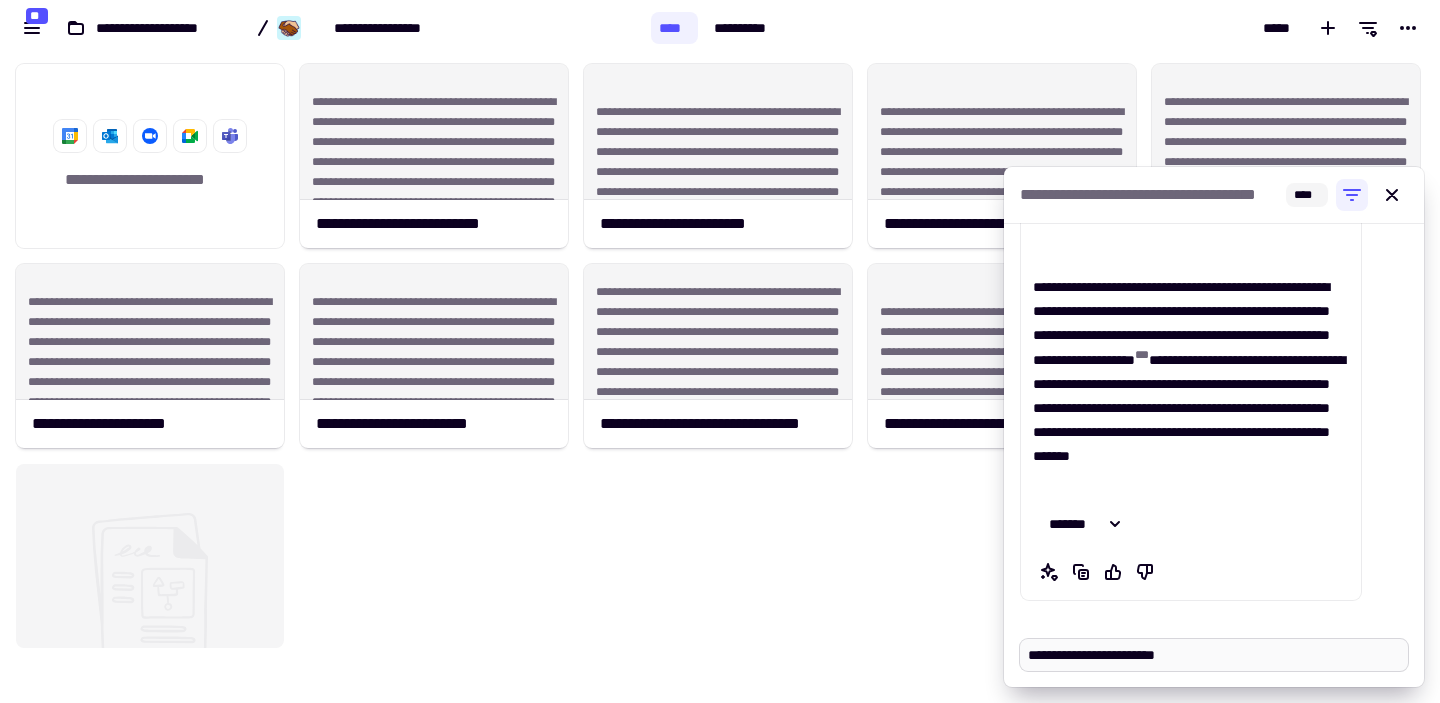 type on "**********" 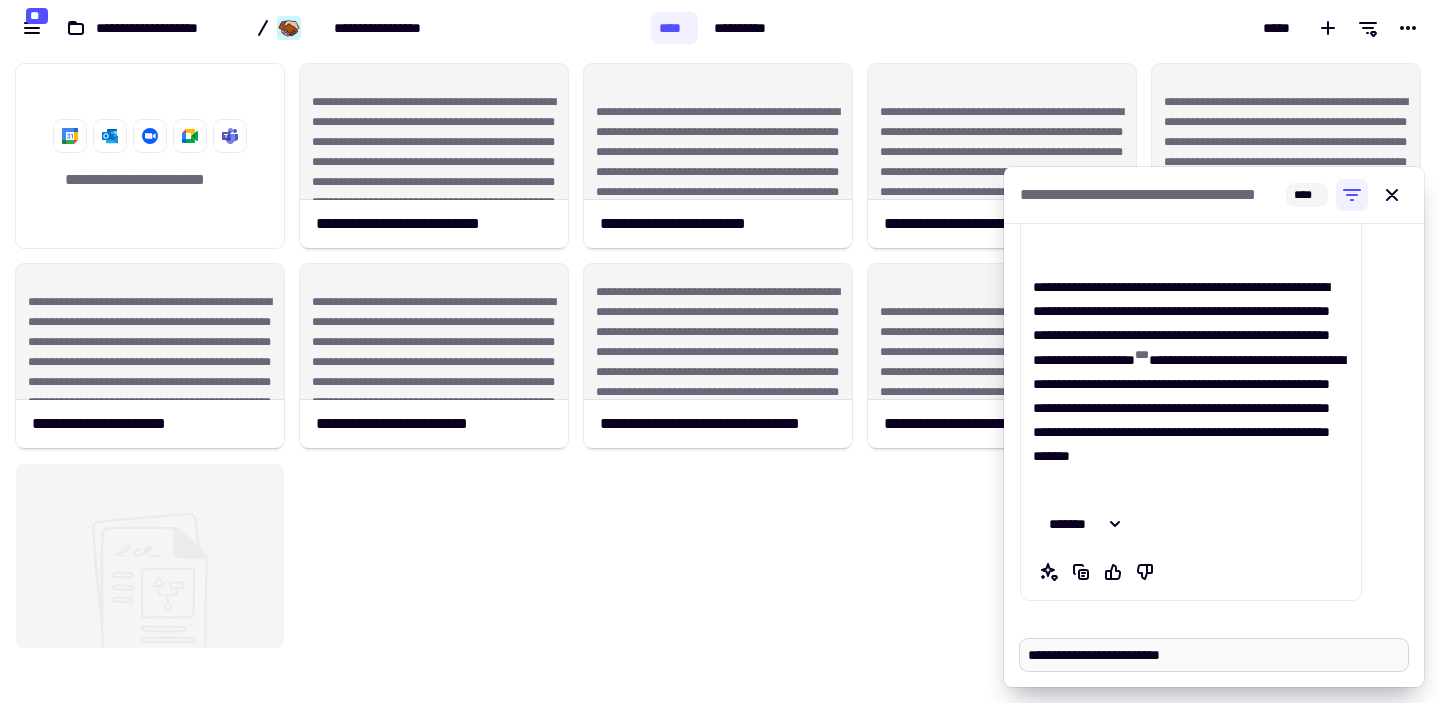type on "**********" 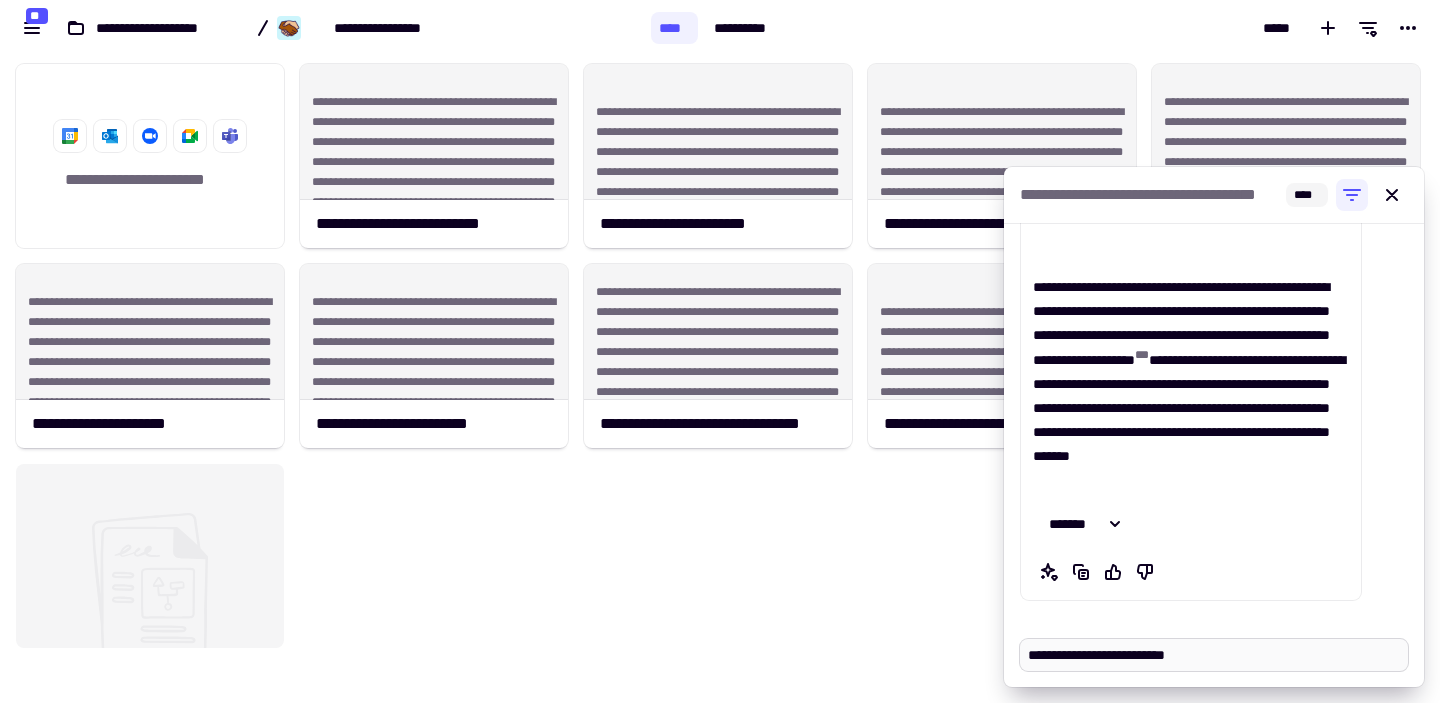 type on "**********" 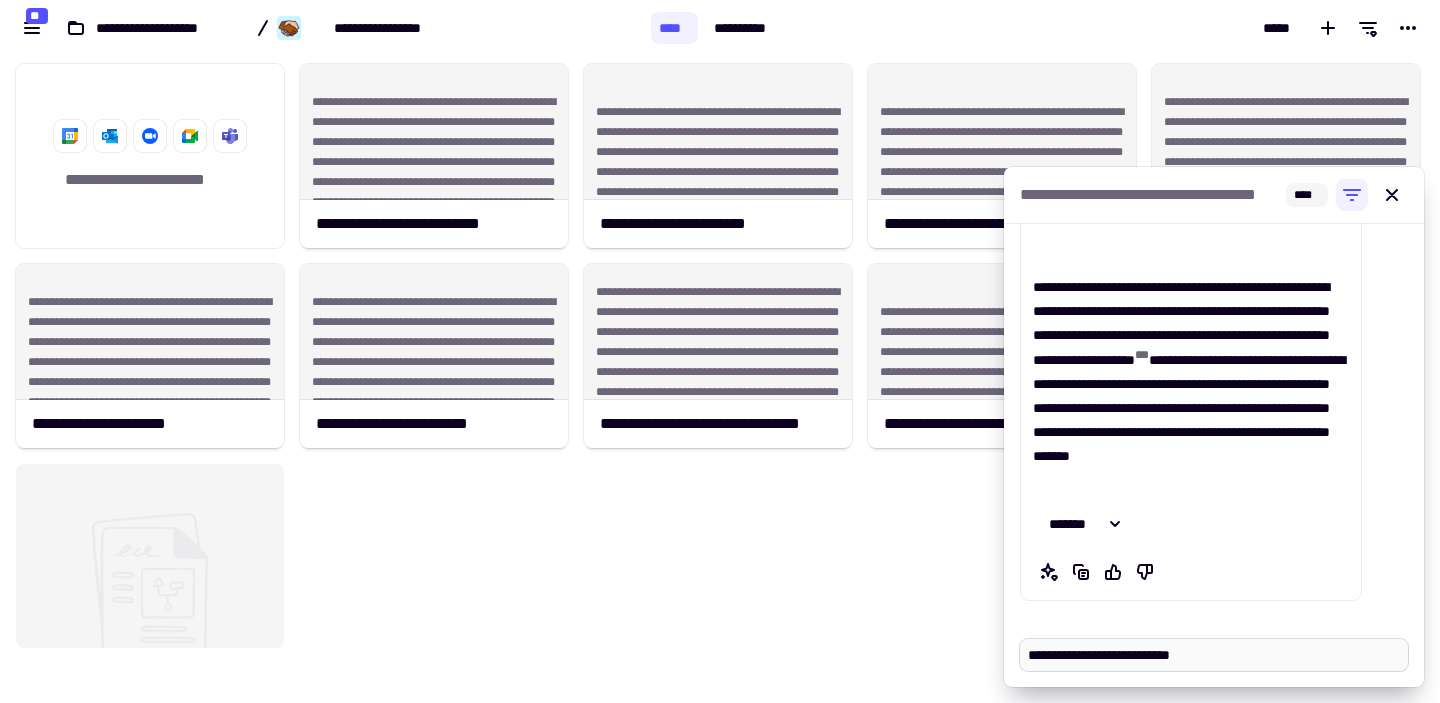 type on "**********" 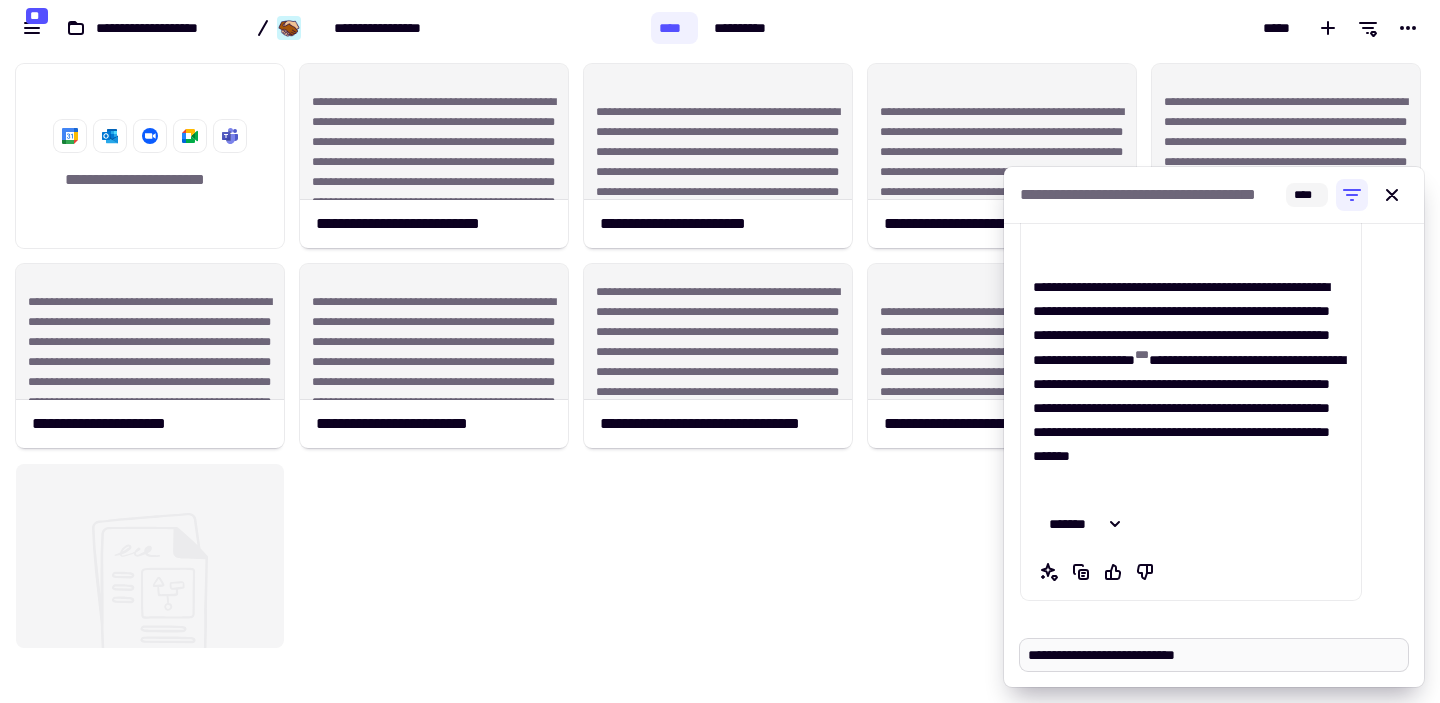 type on "**********" 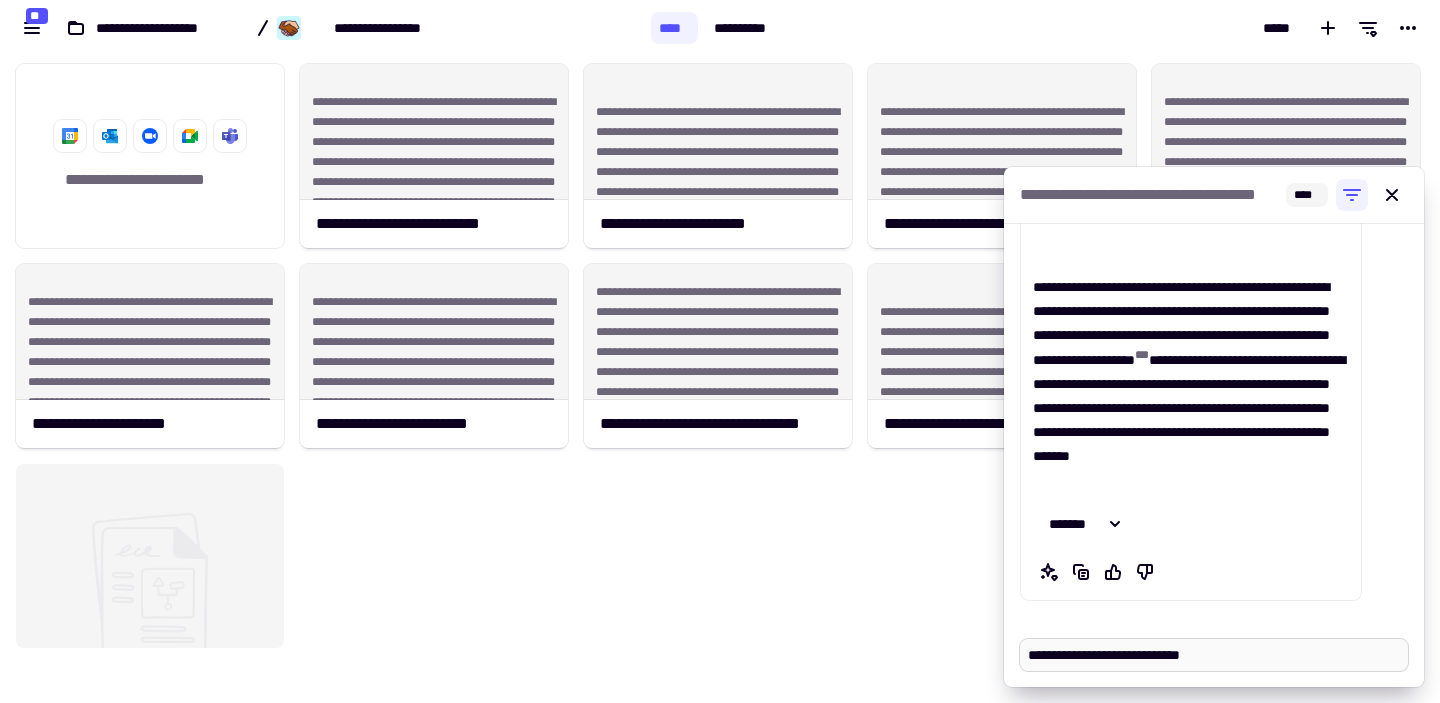 type on "**********" 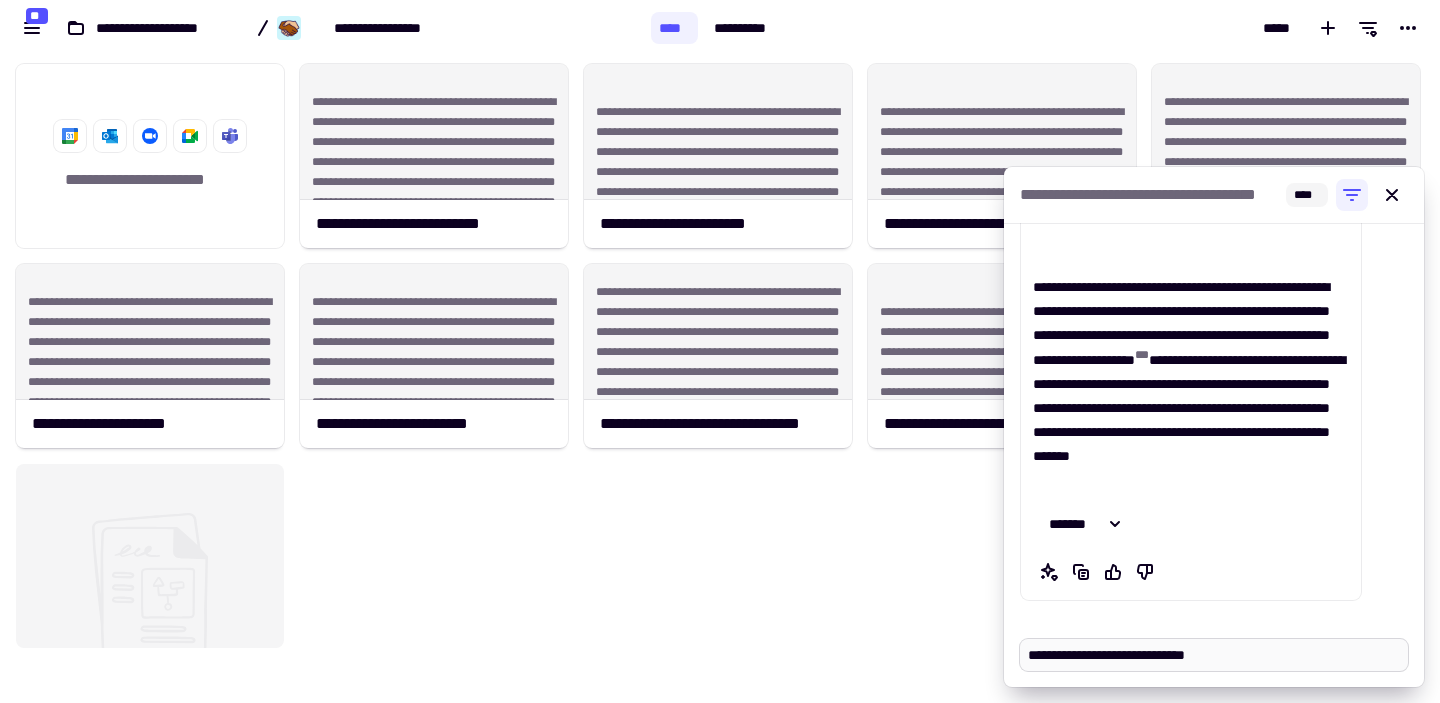 type on "**********" 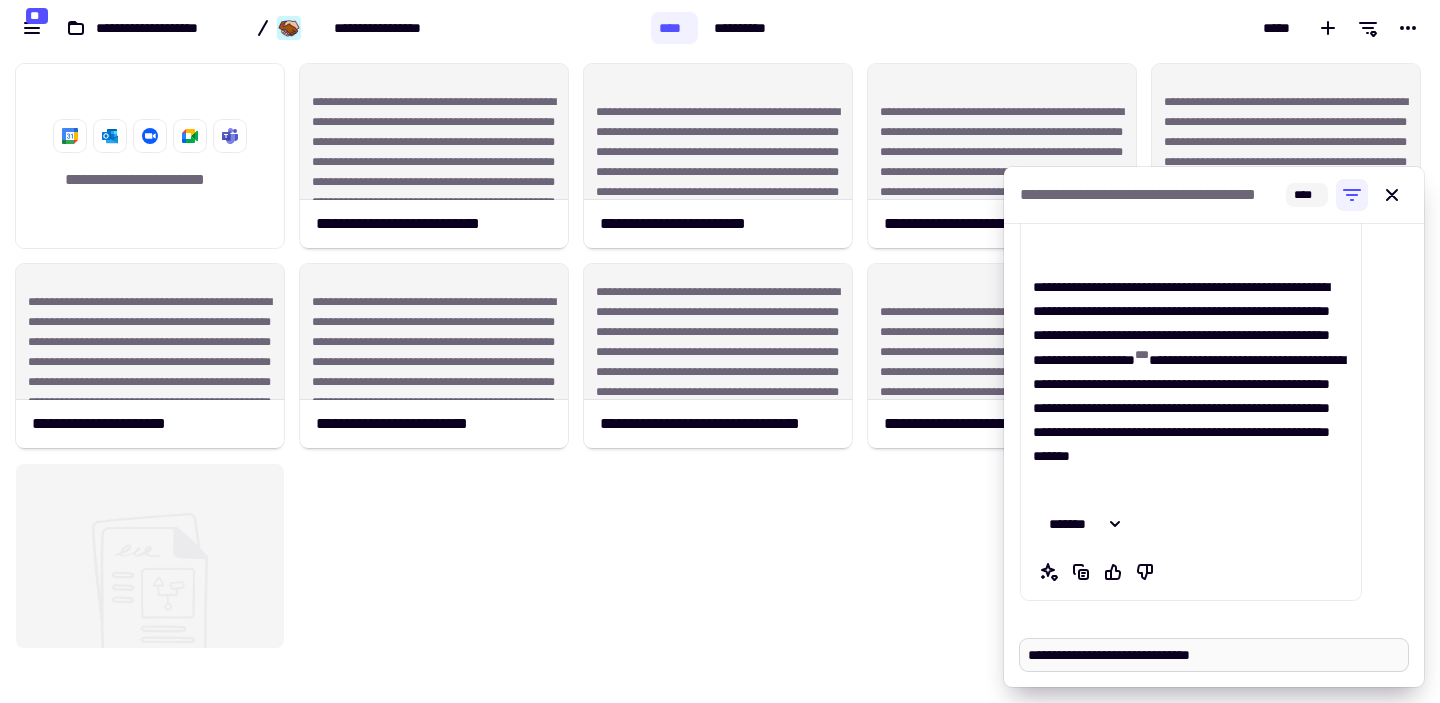 type on "**********" 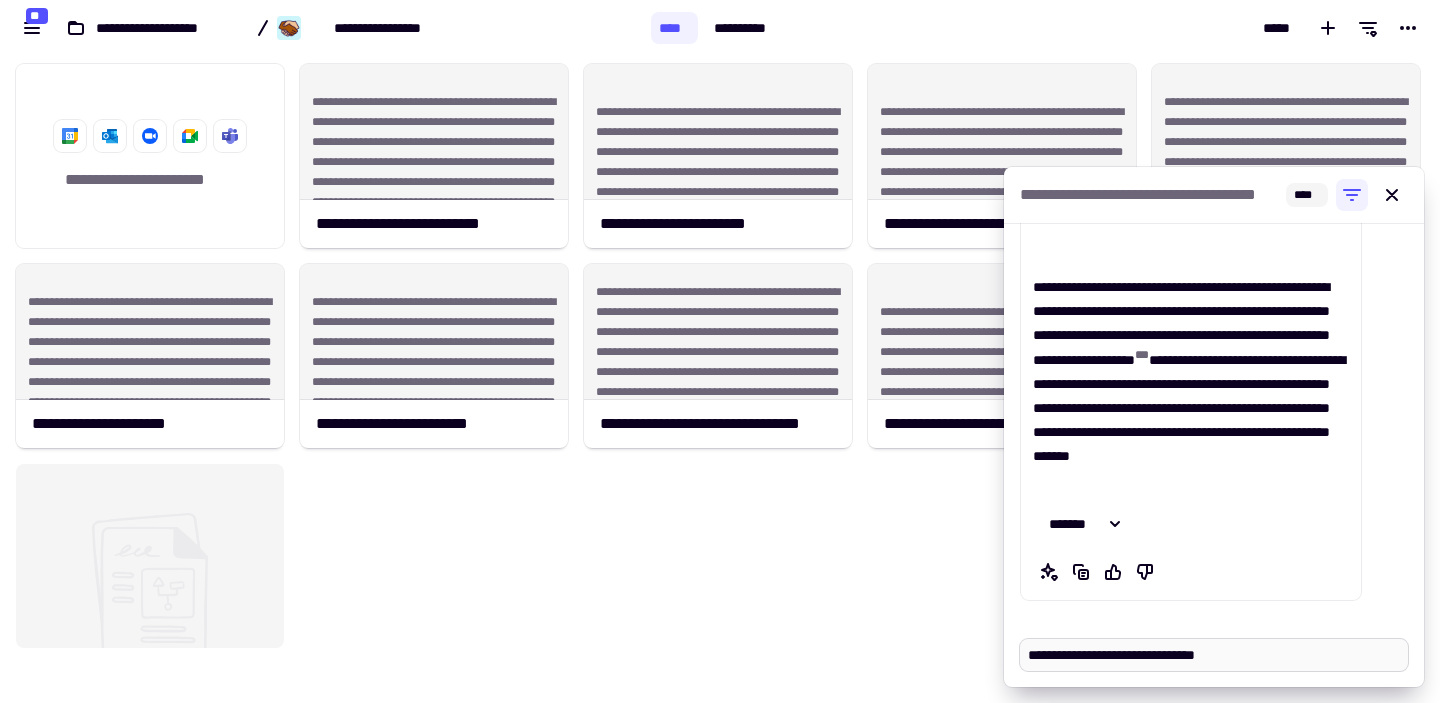 type on "**********" 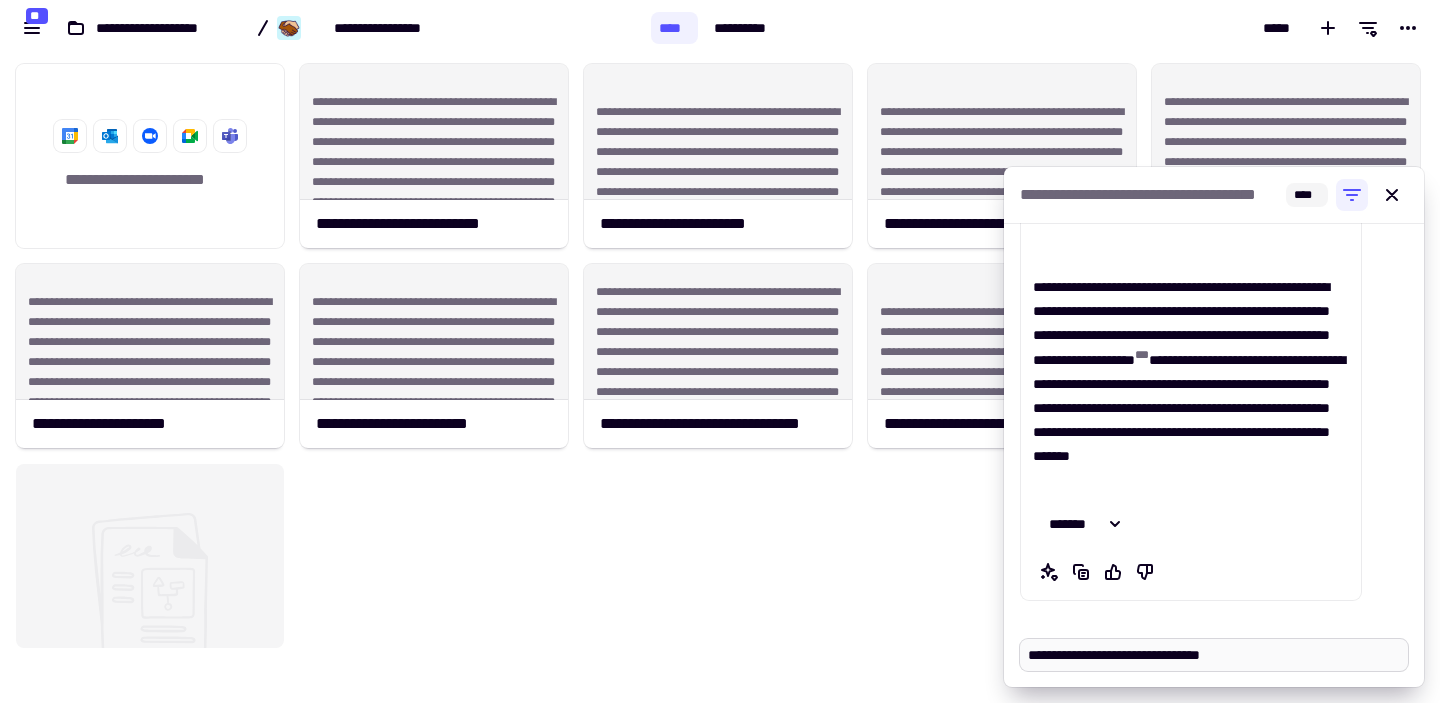 type on "**********" 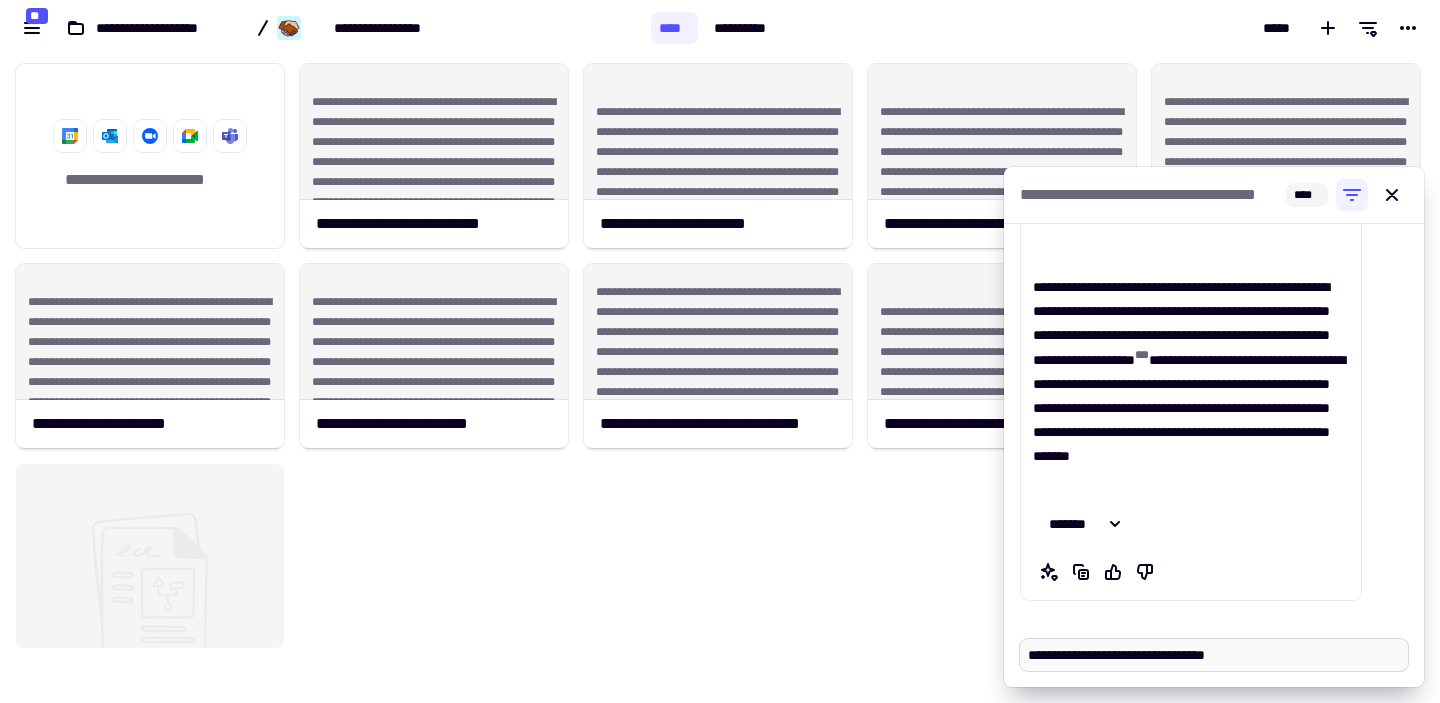type on "**********" 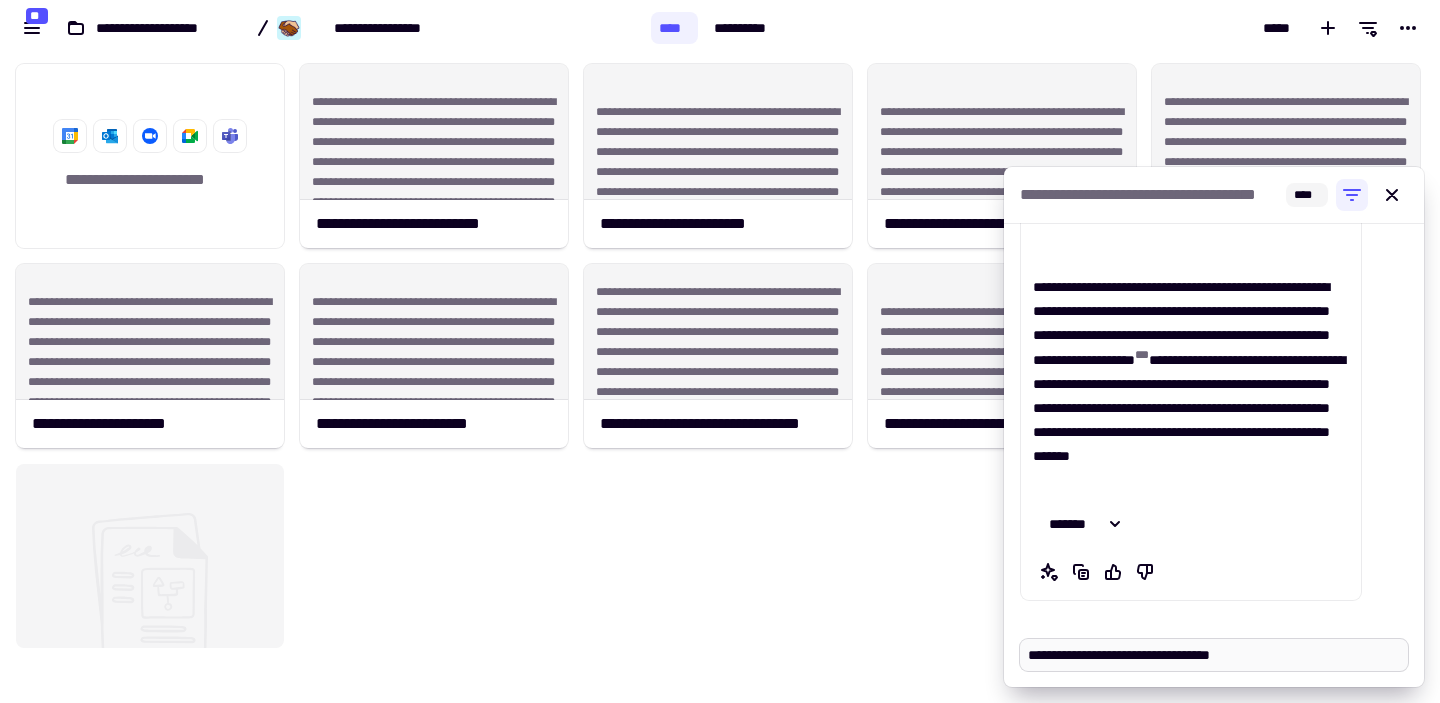 type on "**********" 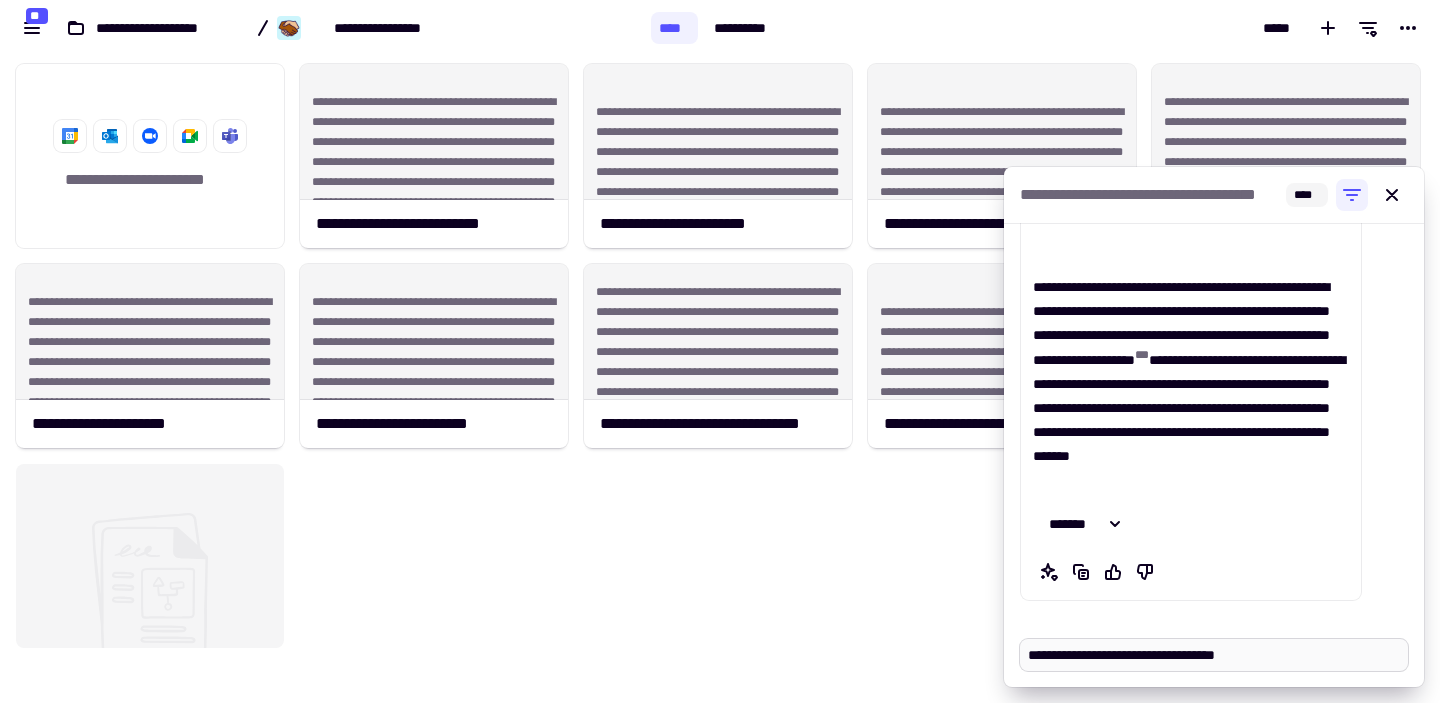 type on "**********" 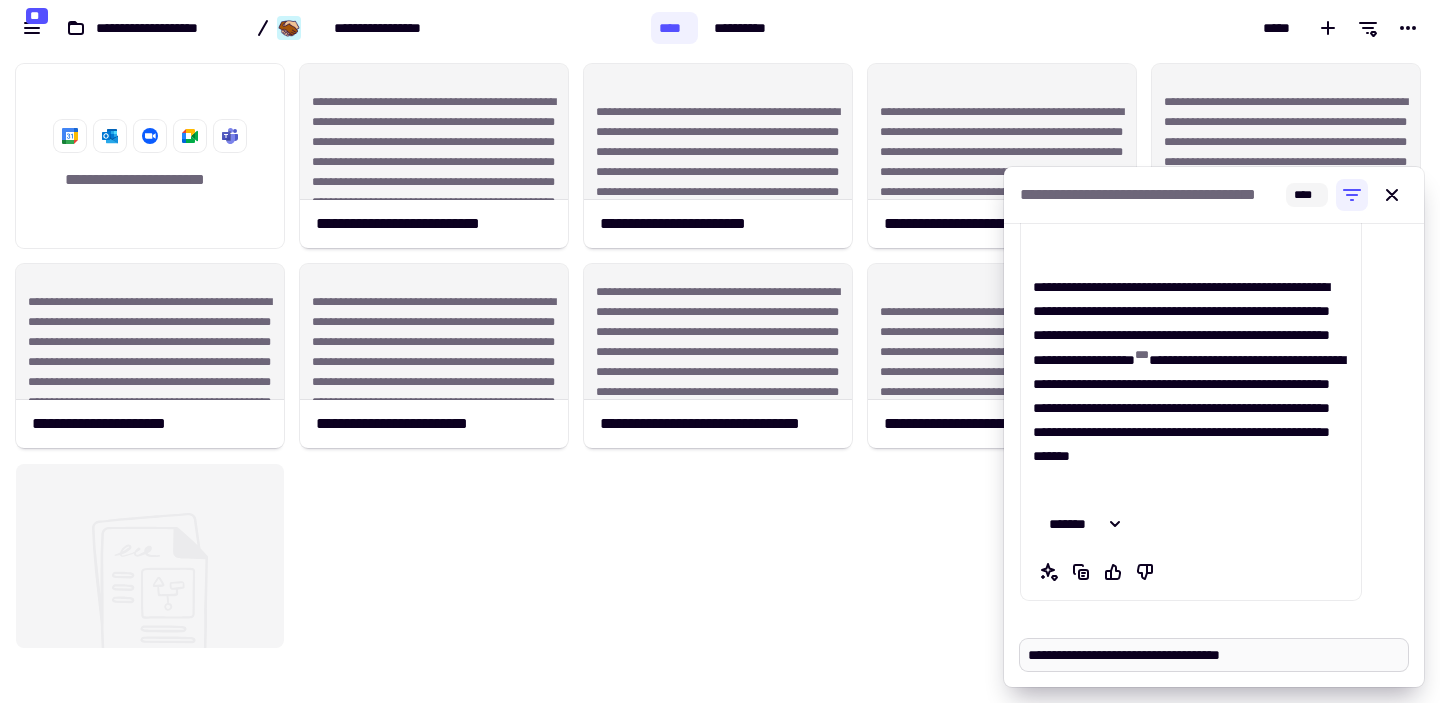 type on "**********" 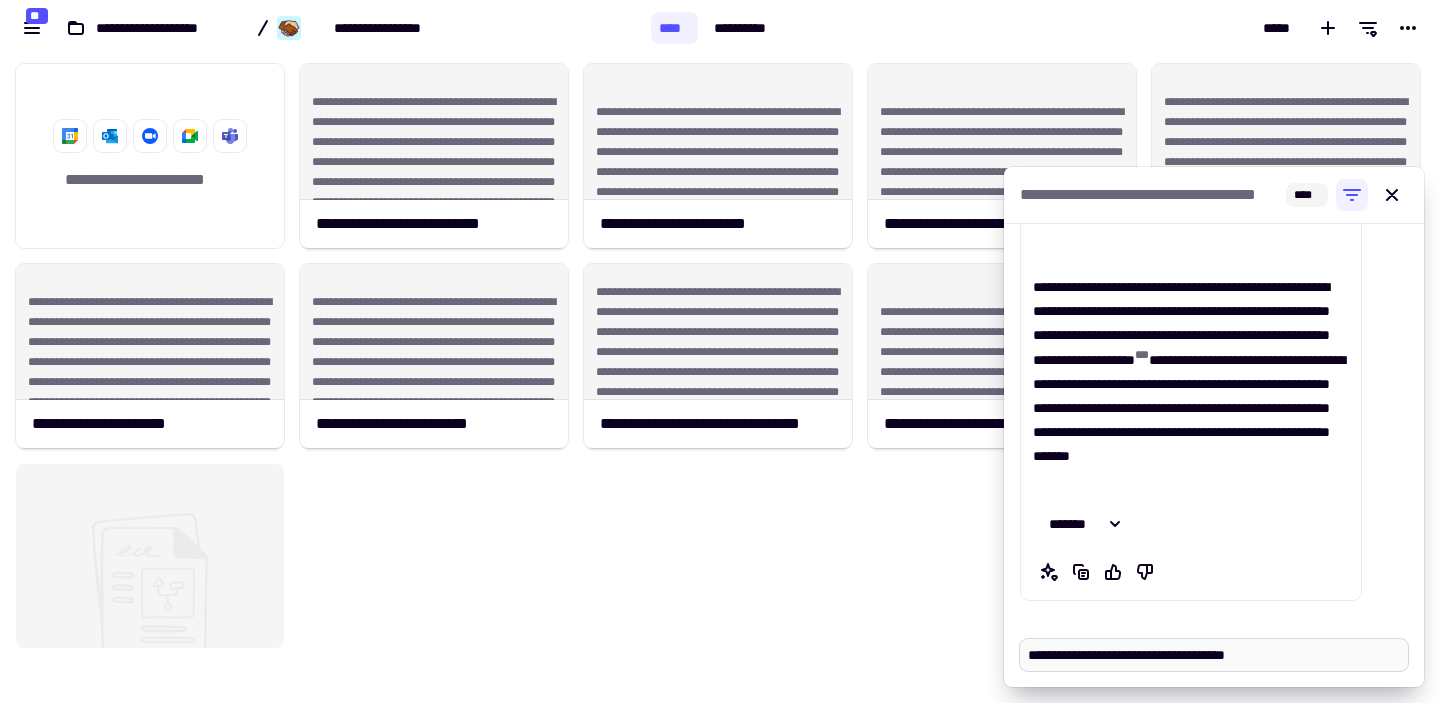 type on "**********" 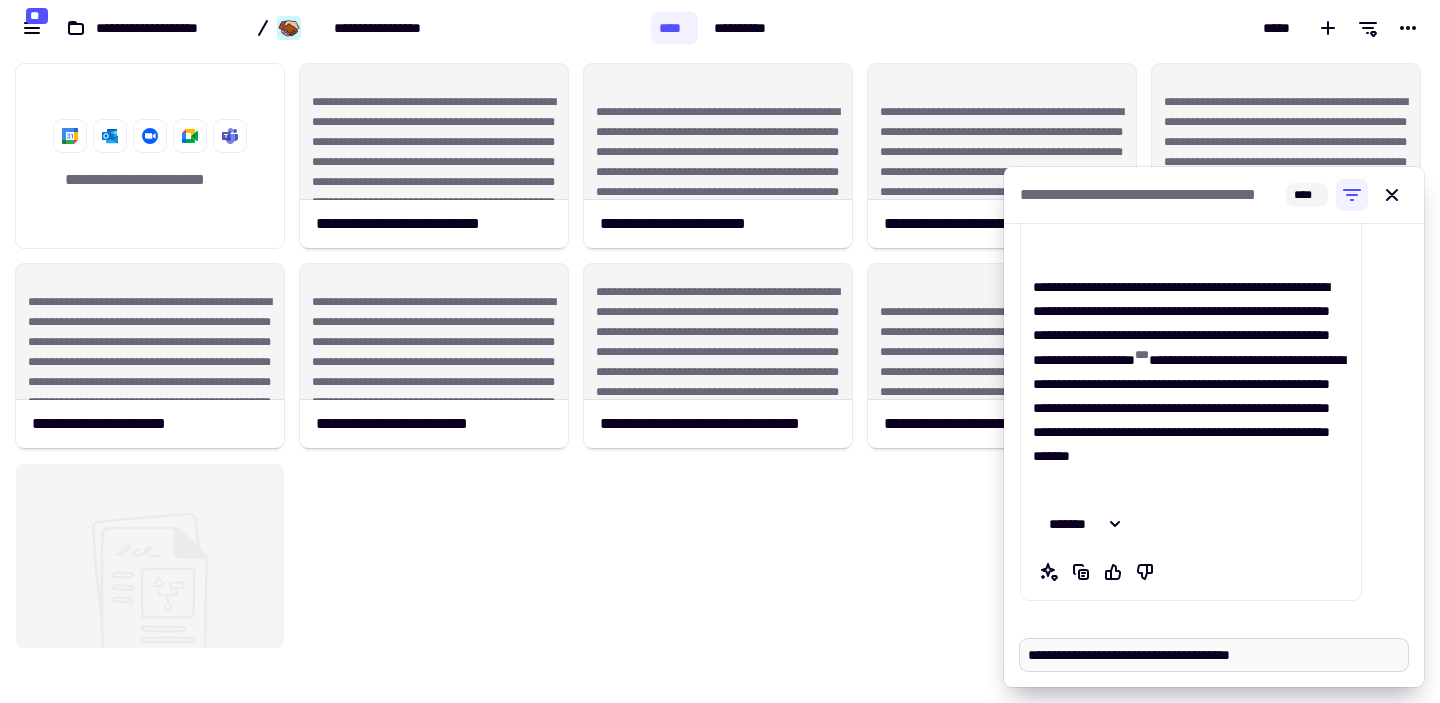 type on "**********" 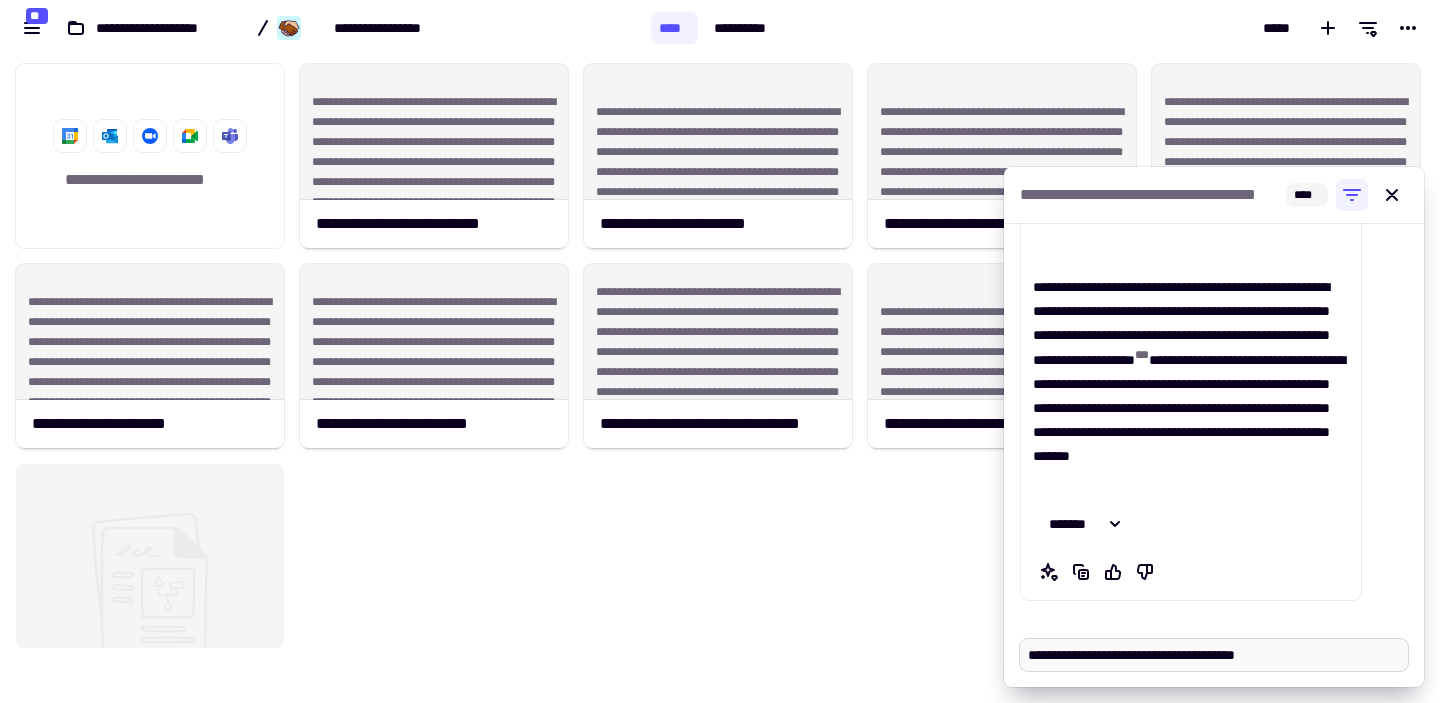 type on "**********" 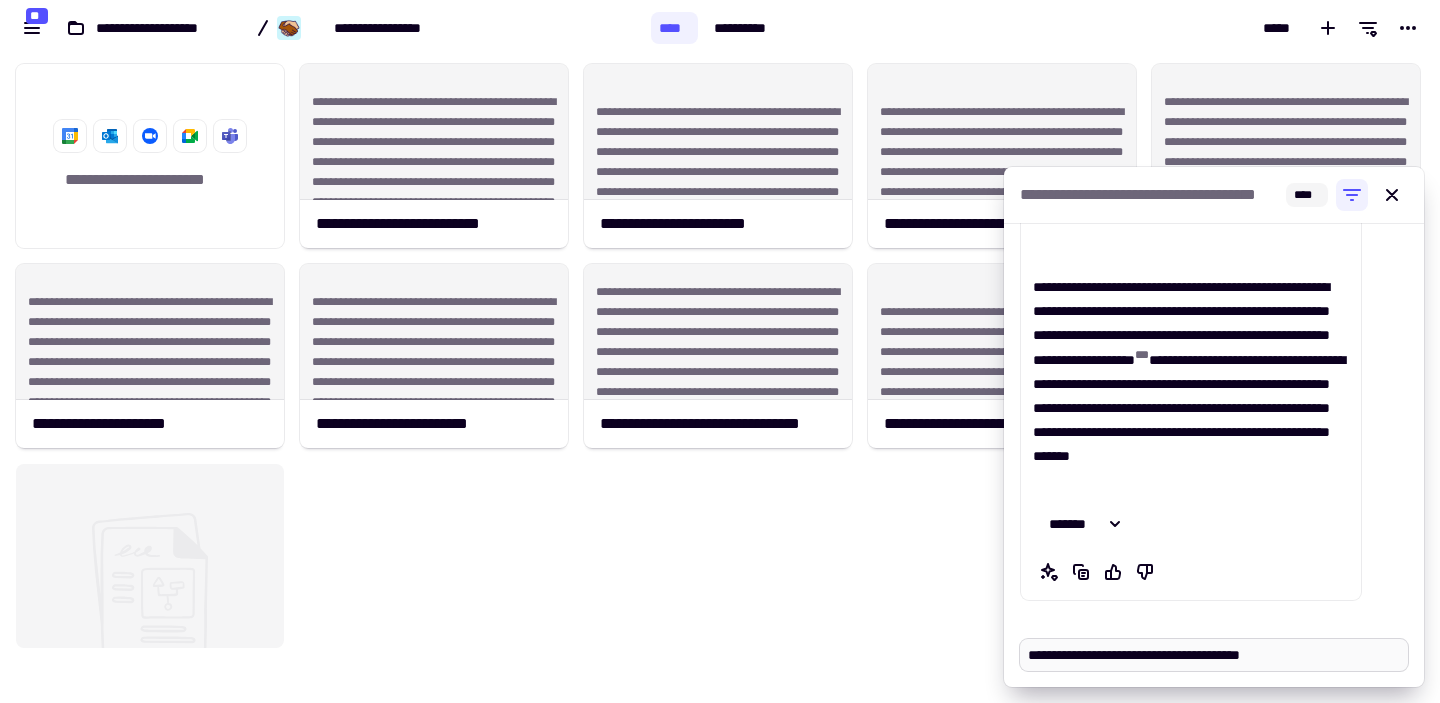 type on "**********" 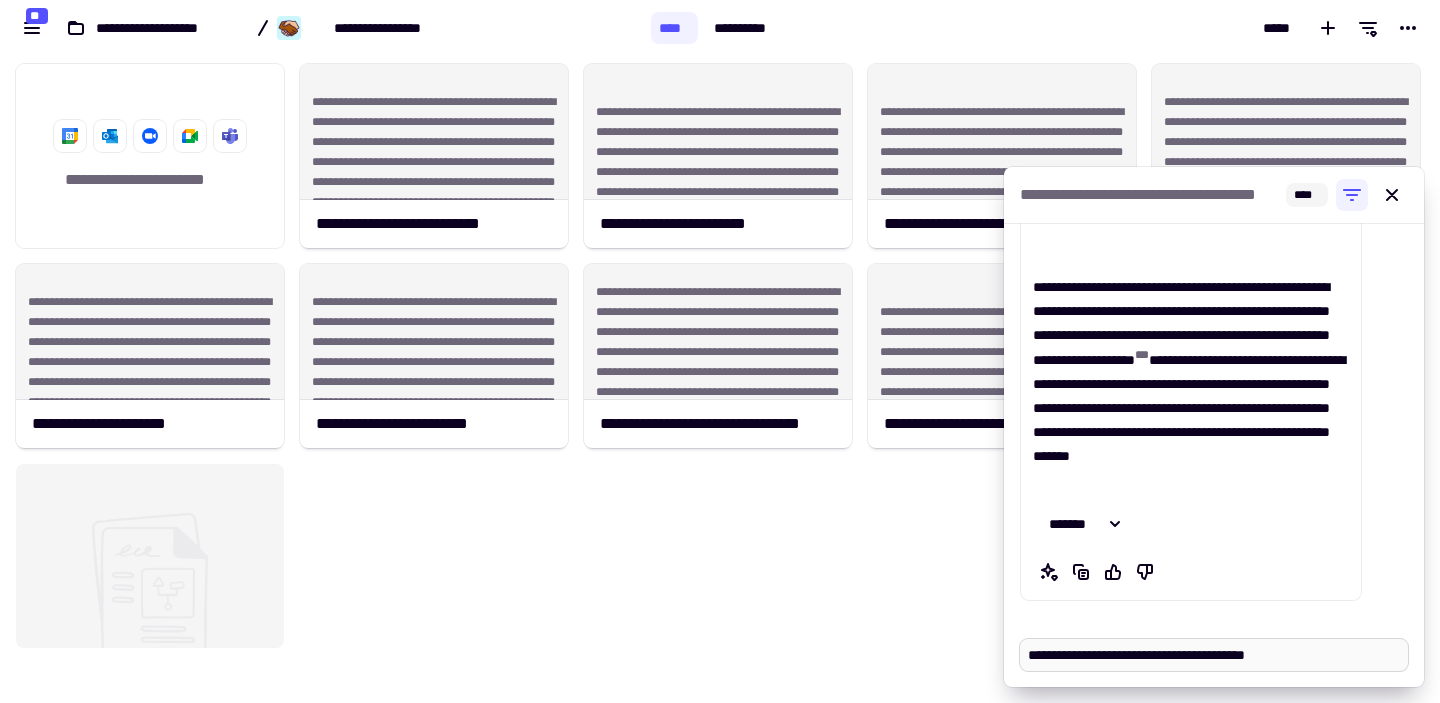 type on "**********" 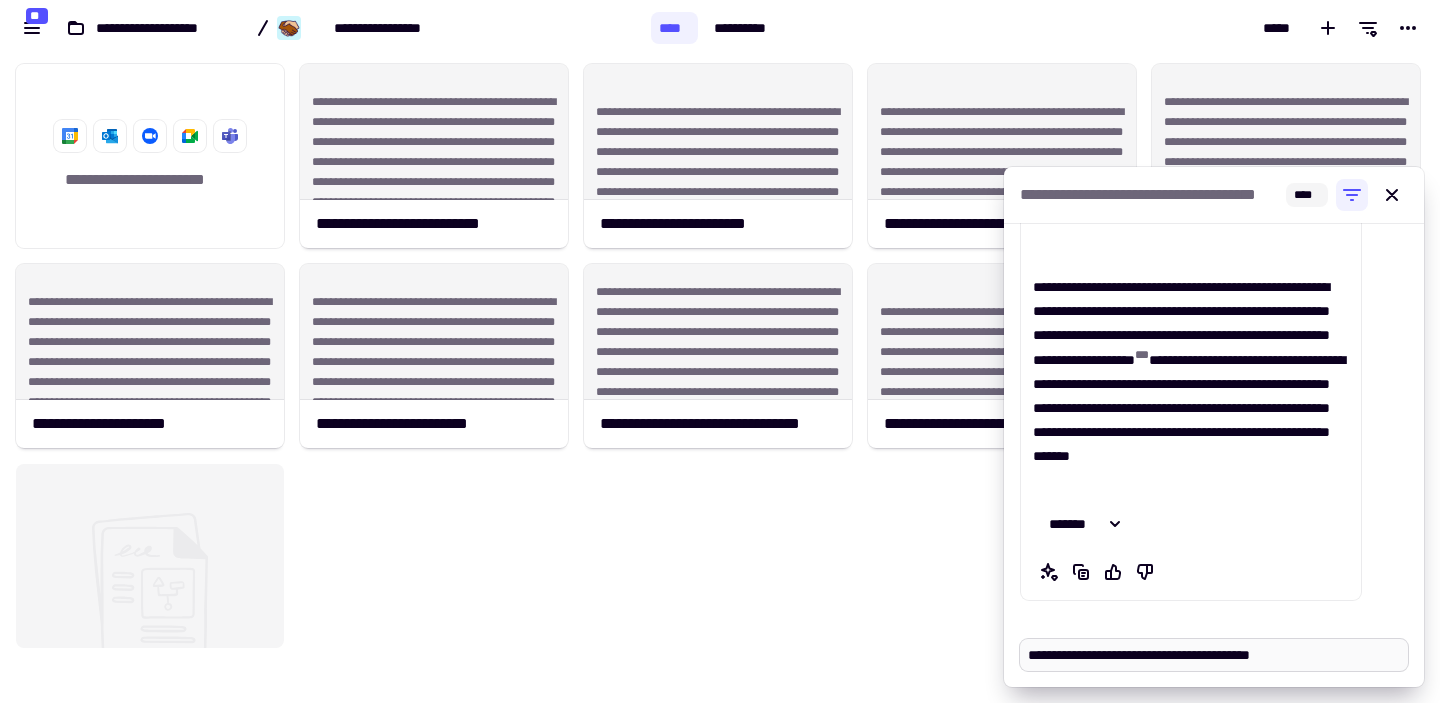 type on "**********" 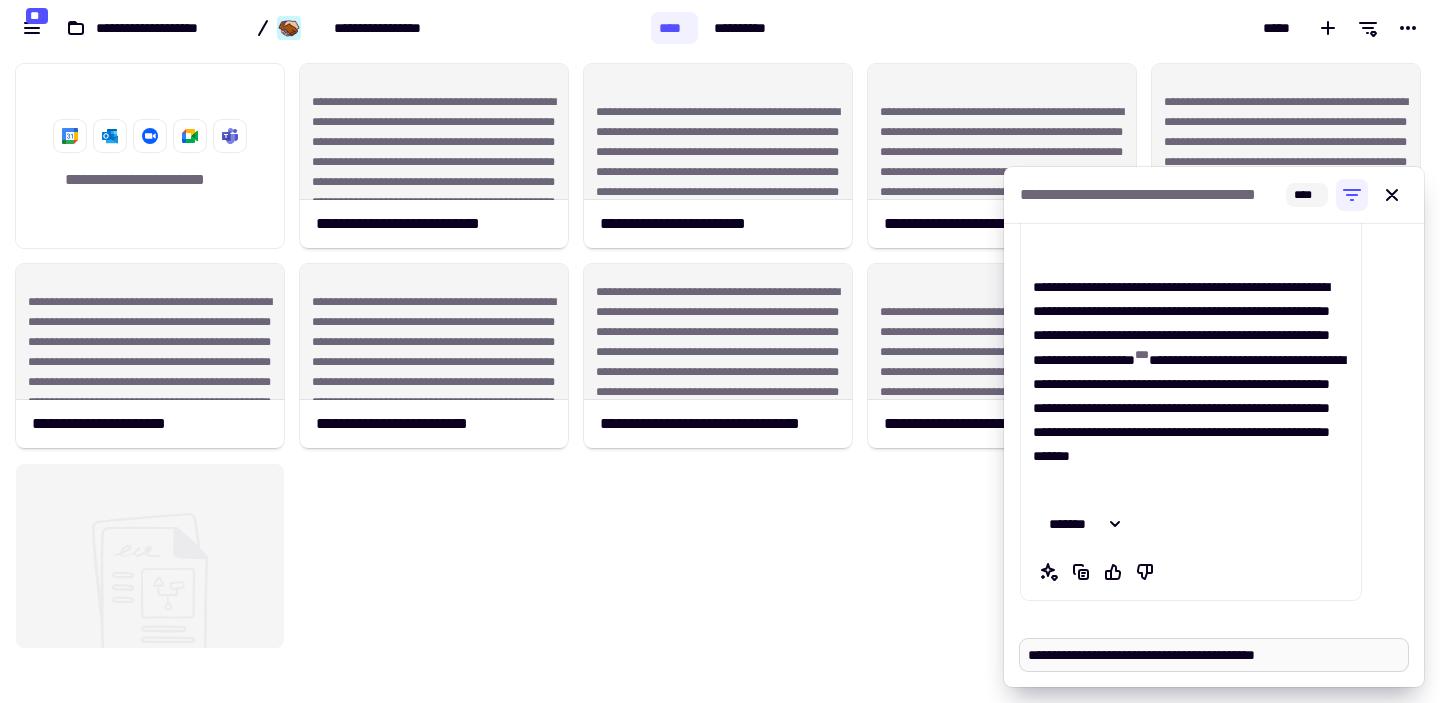 type on "**********" 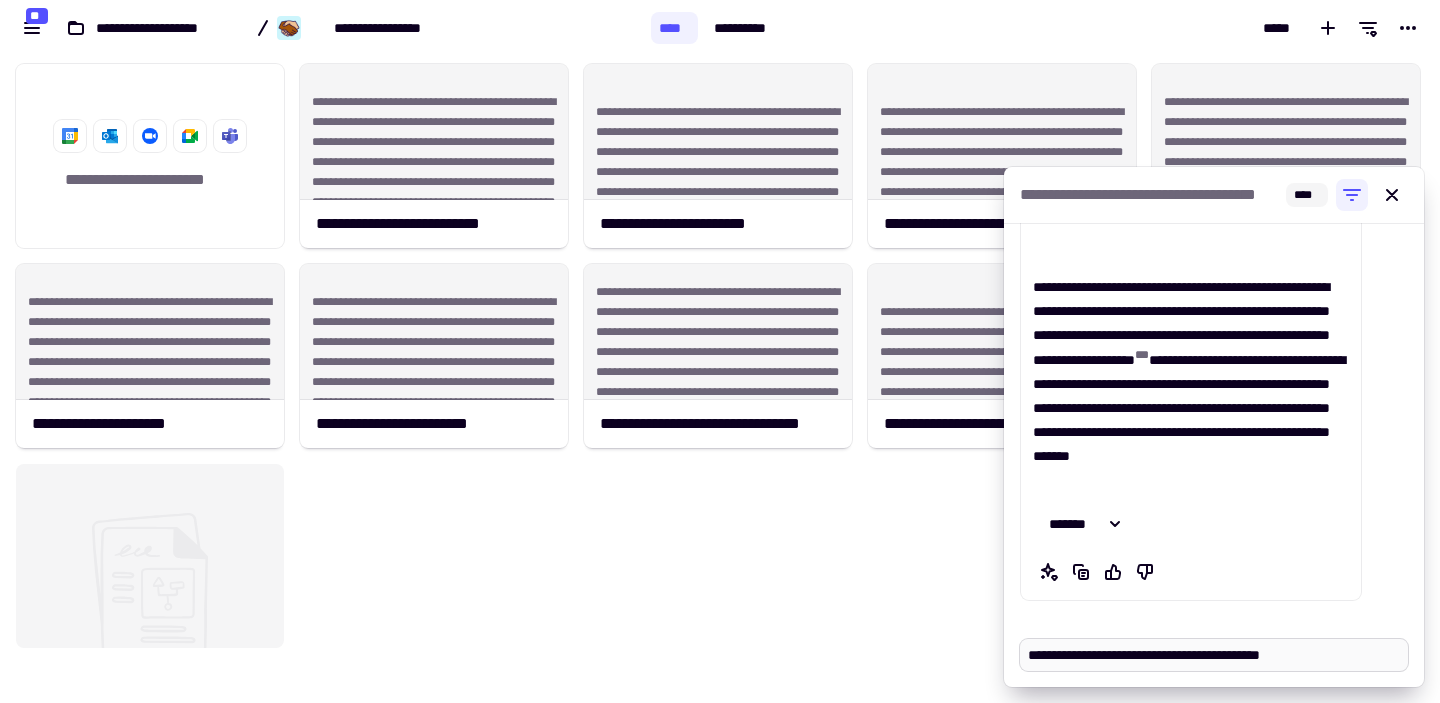 type on "**********" 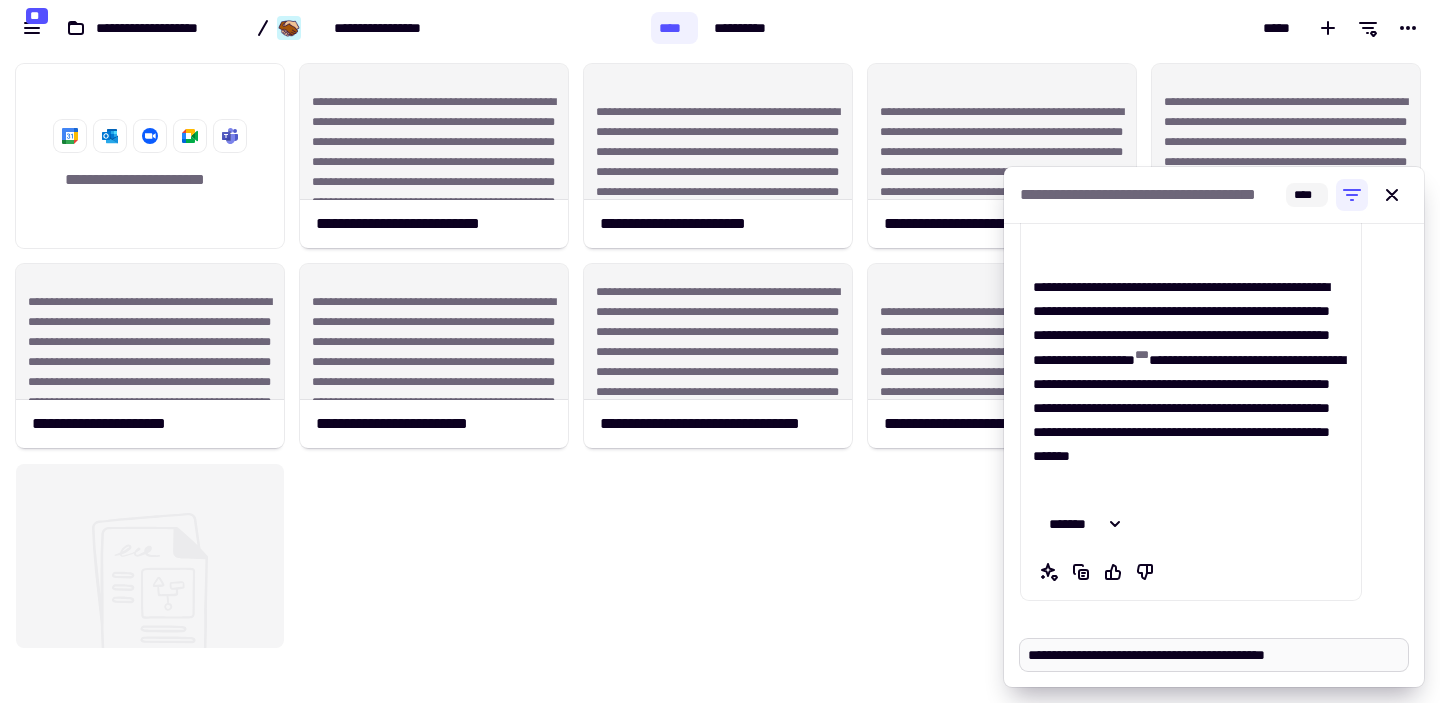 type on "**********" 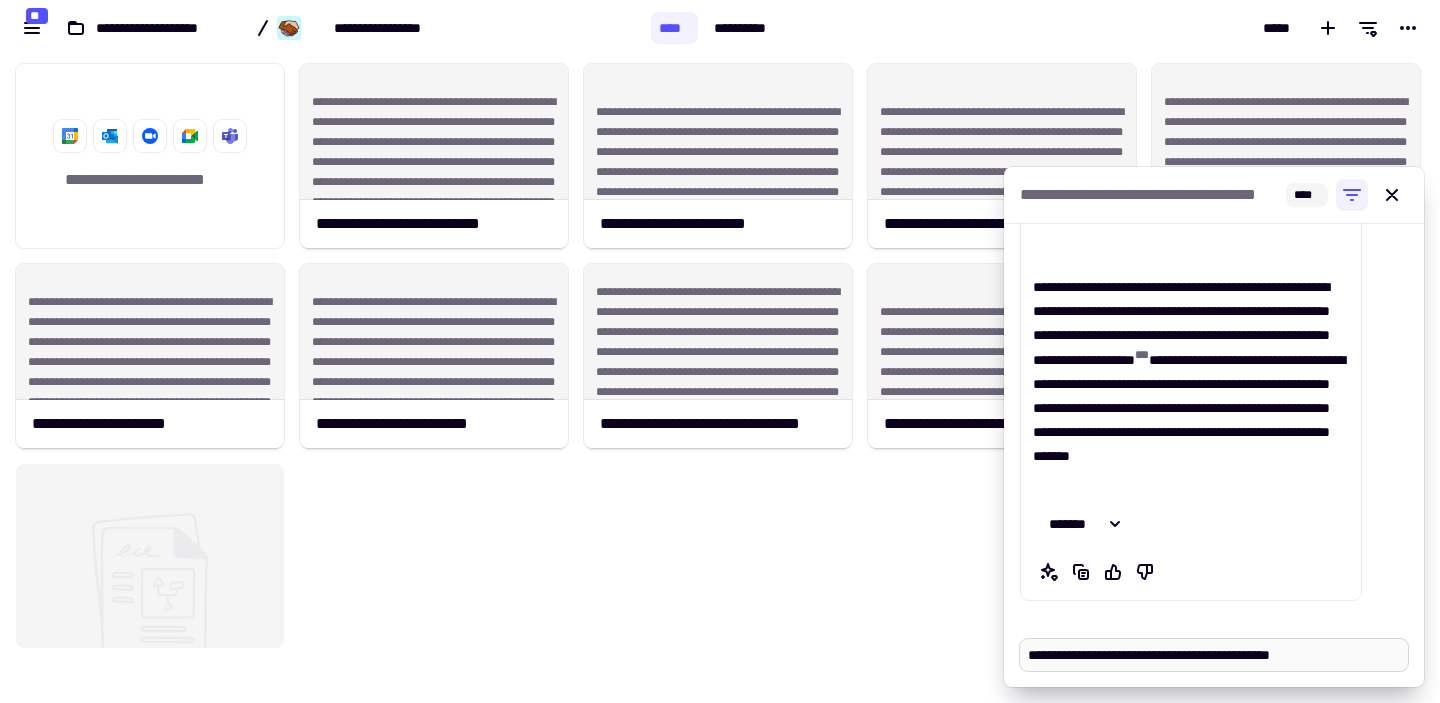 type on "**********" 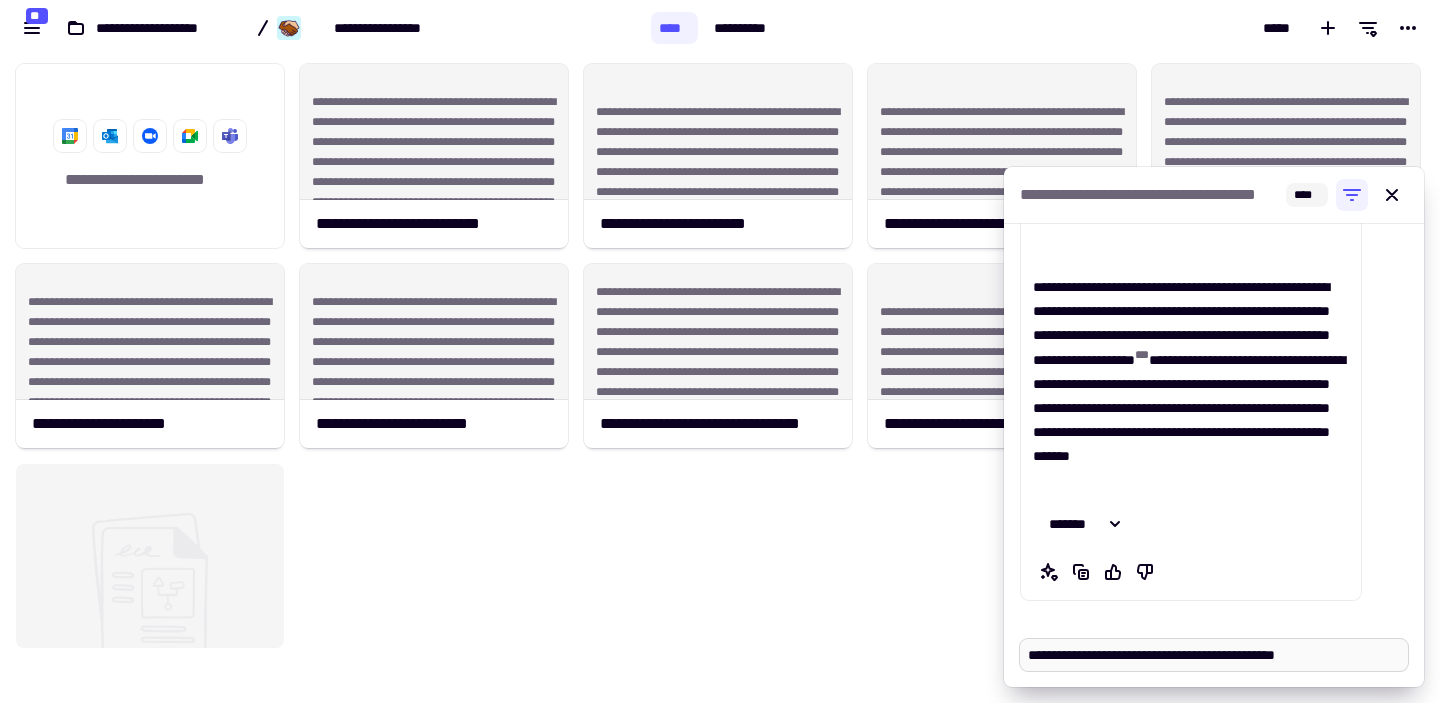 type on "**********" 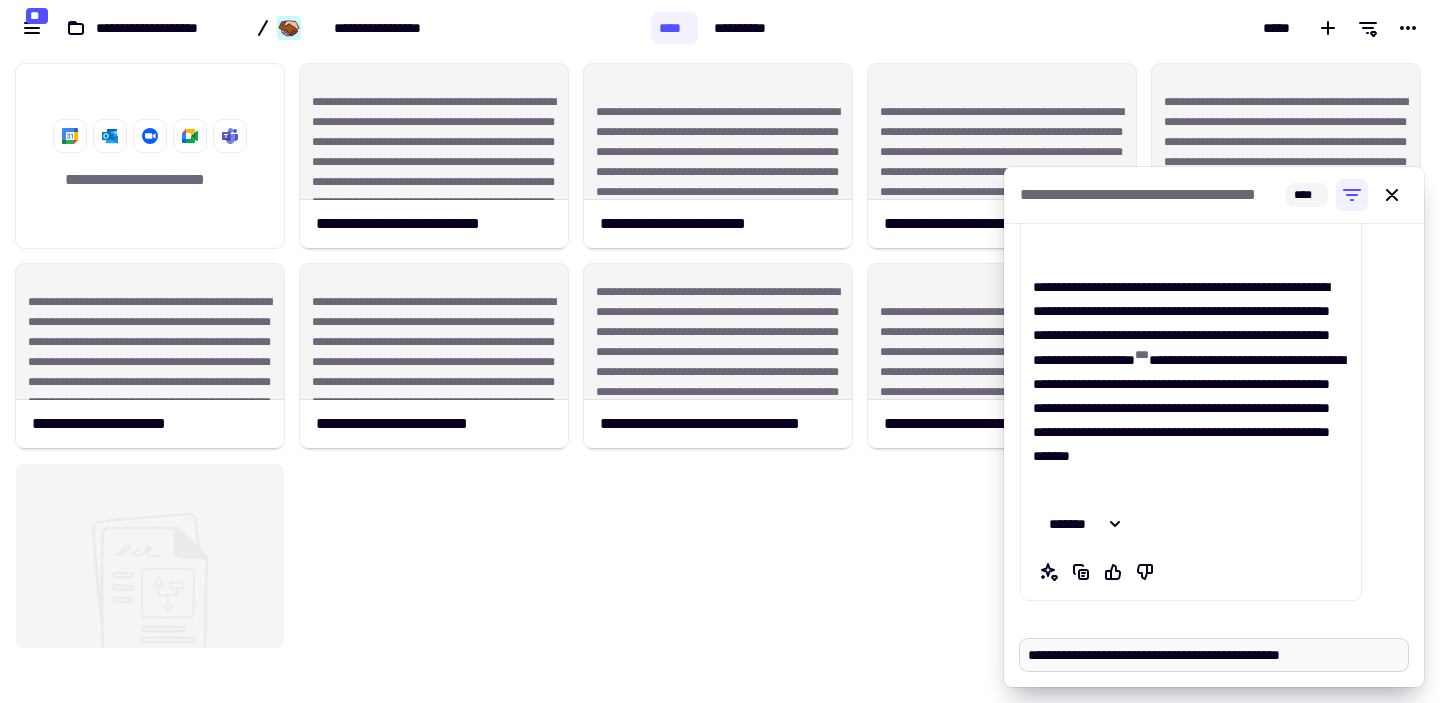 type on "**********" 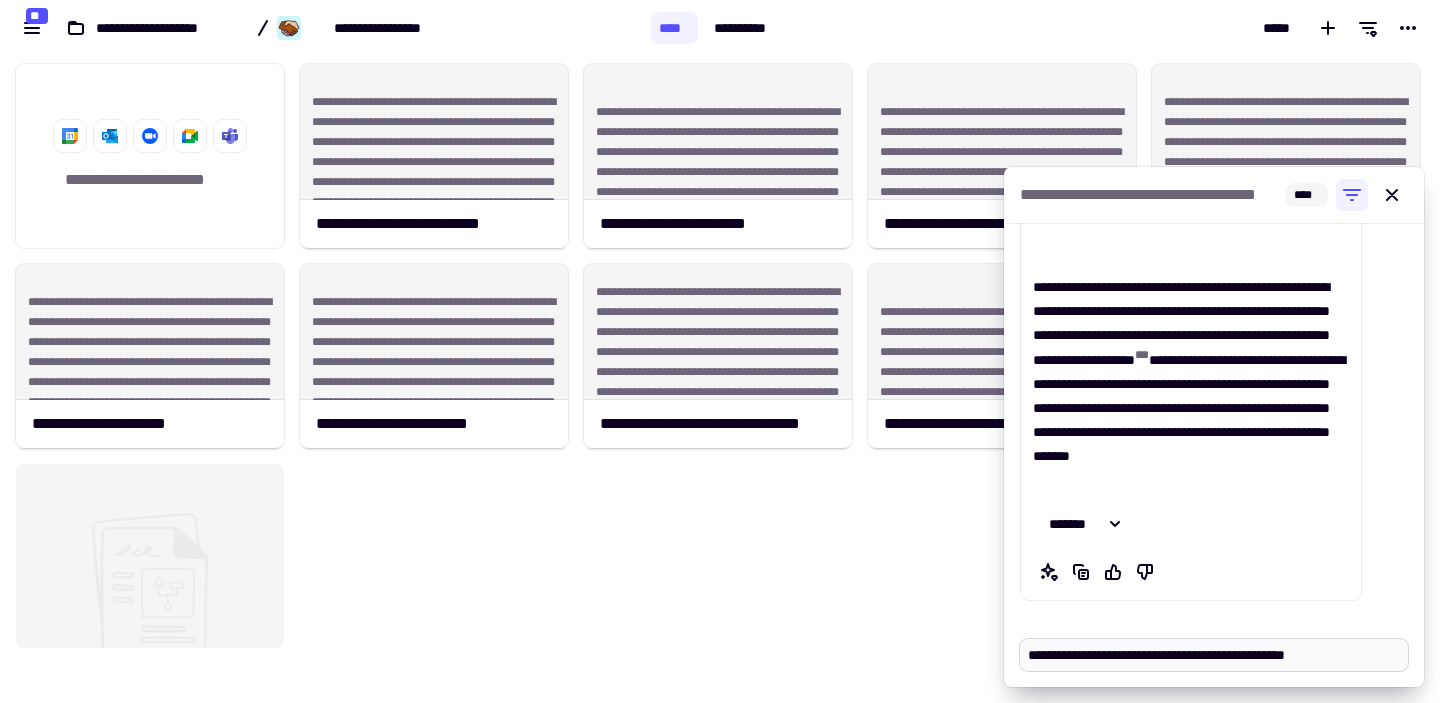 type on "**********" 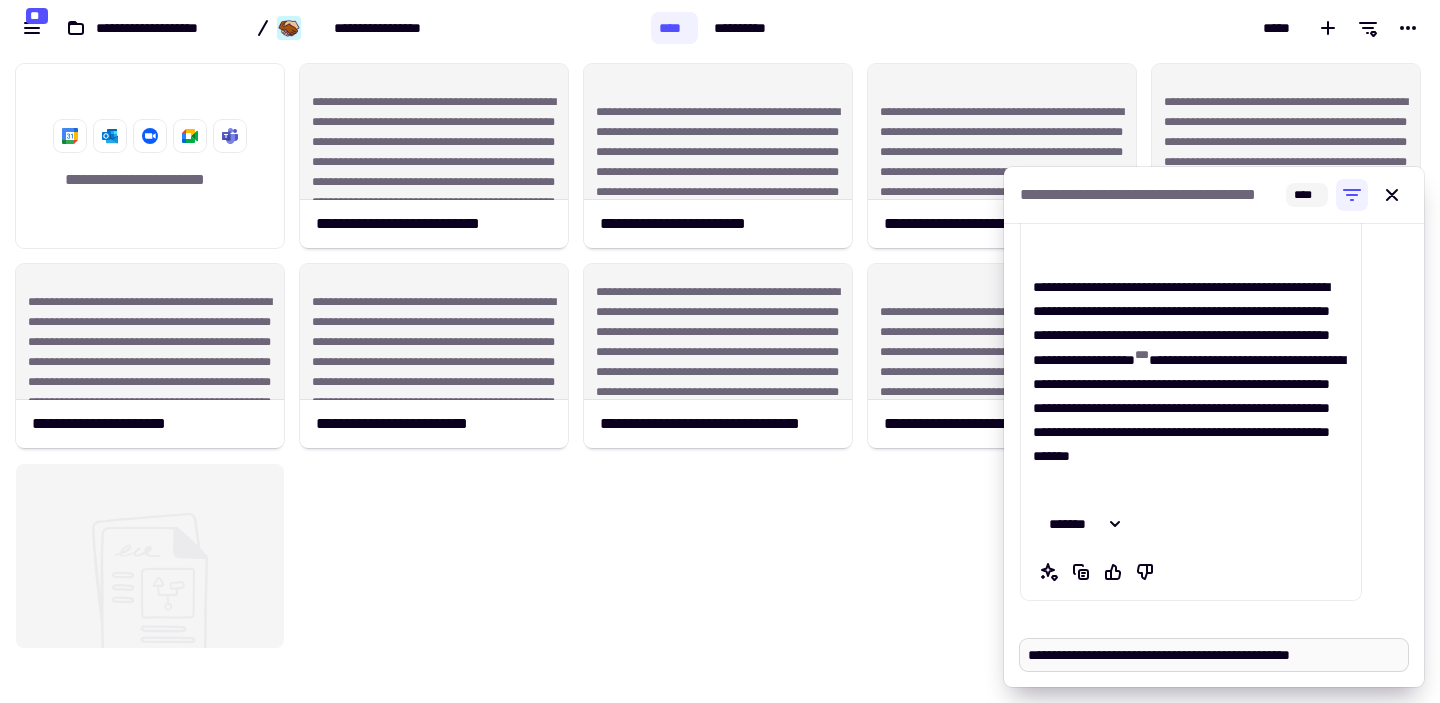 type on "**********" 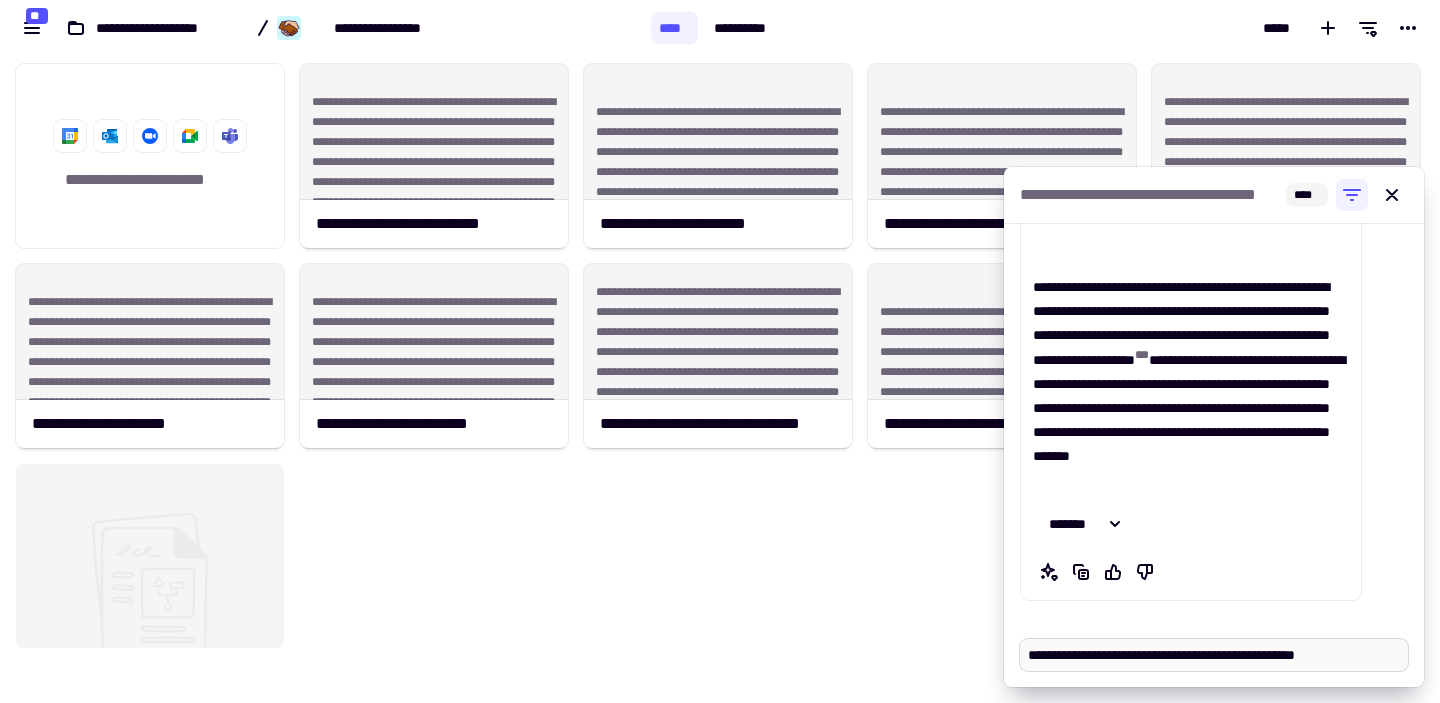 type on "**********" 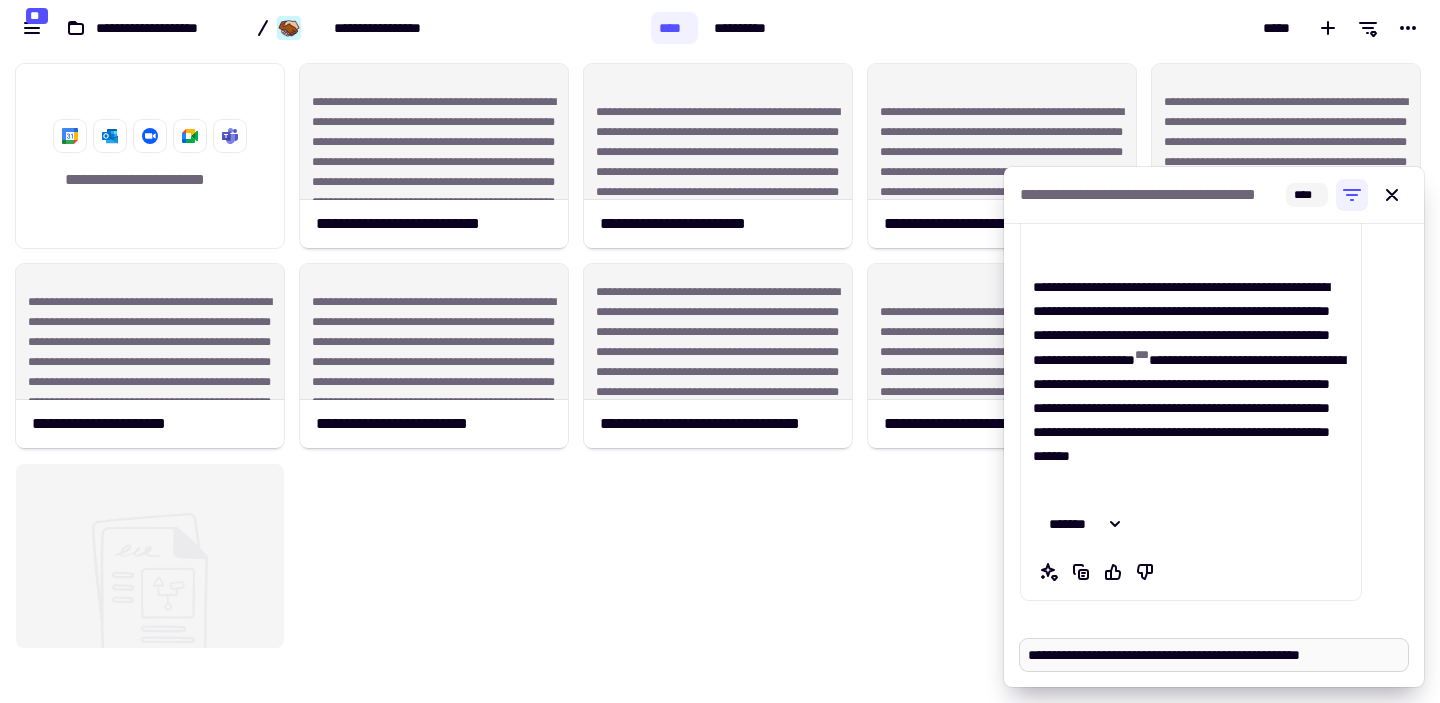 type on "**********" 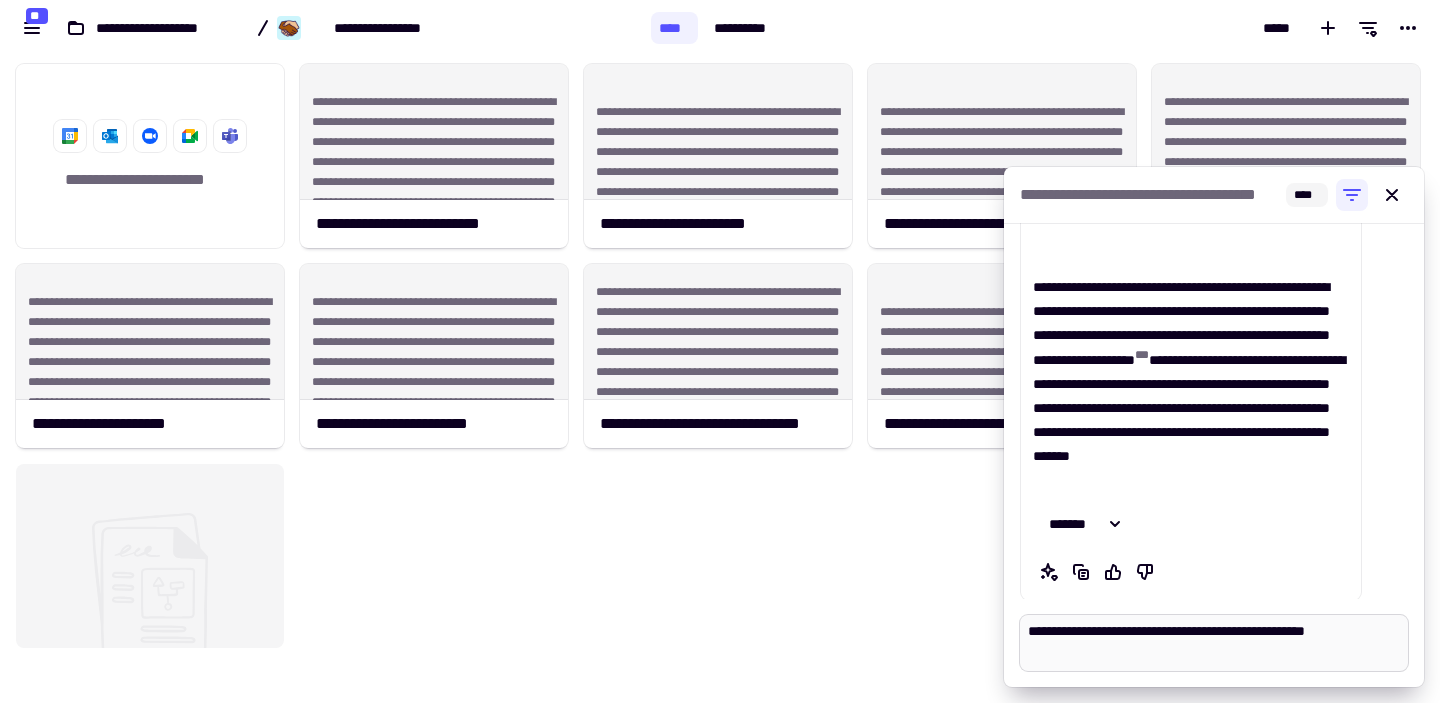 type on "**********" 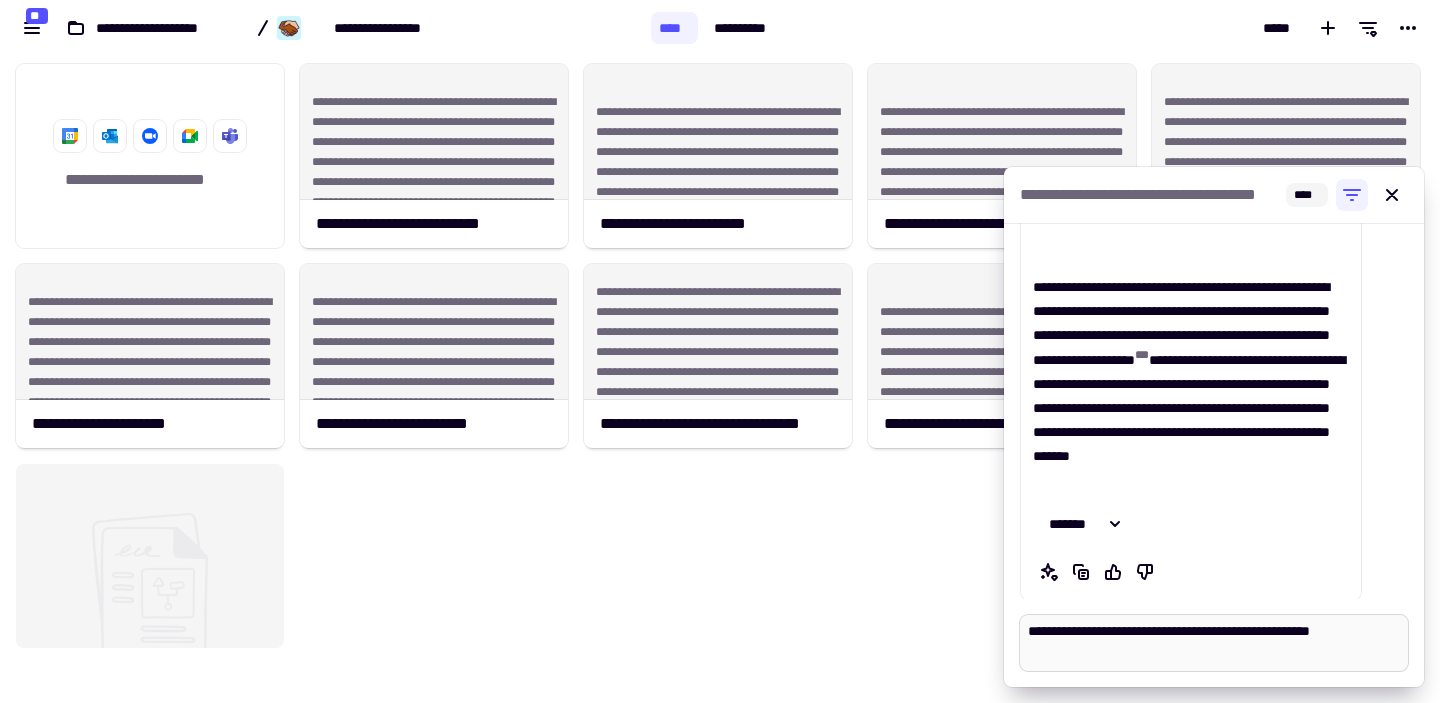 type on "**********" 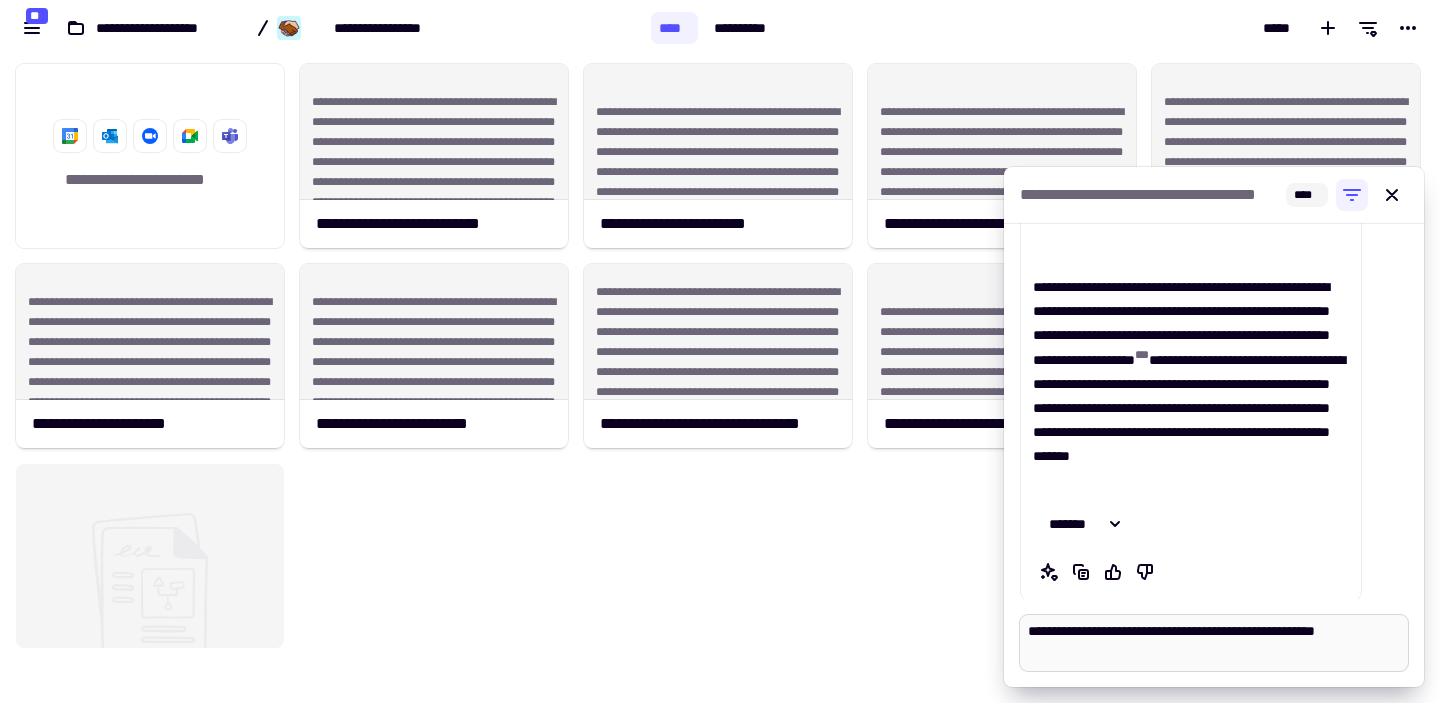 type on "**********" 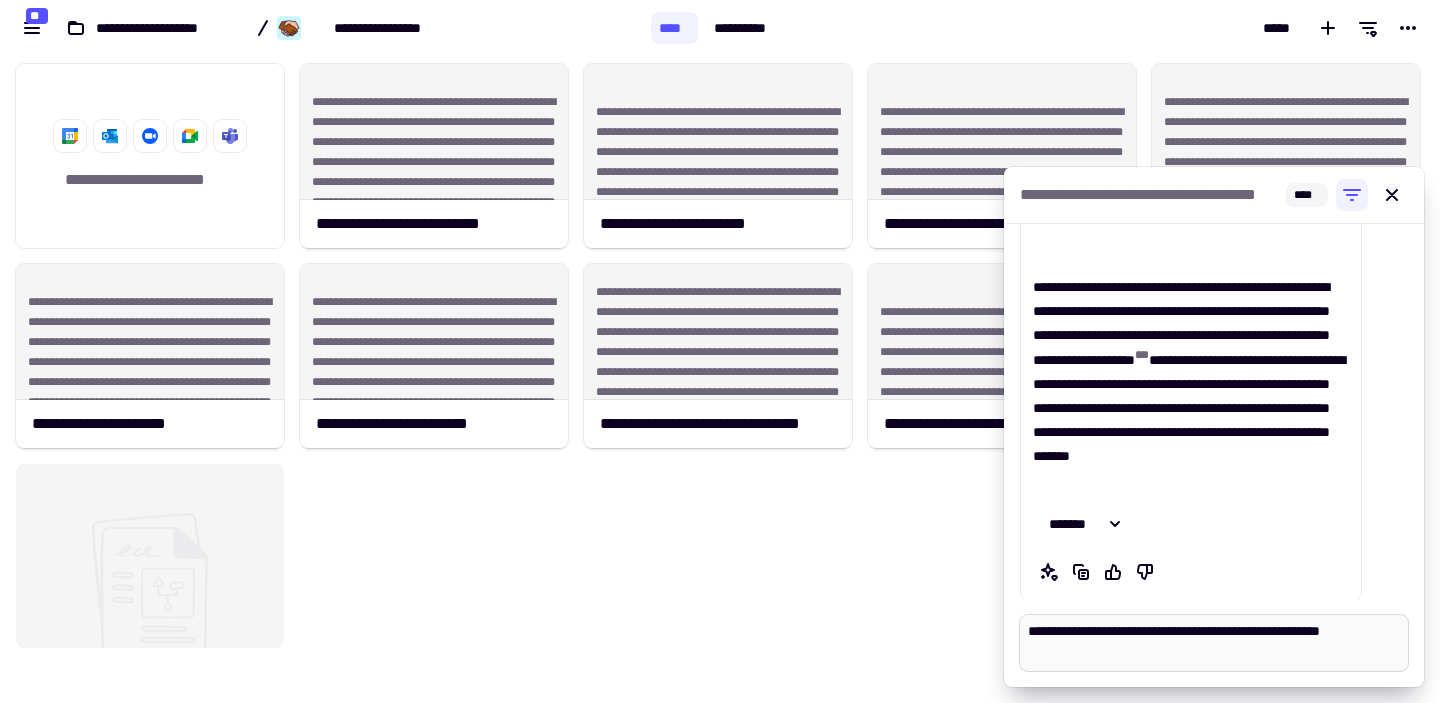 type on "**********" 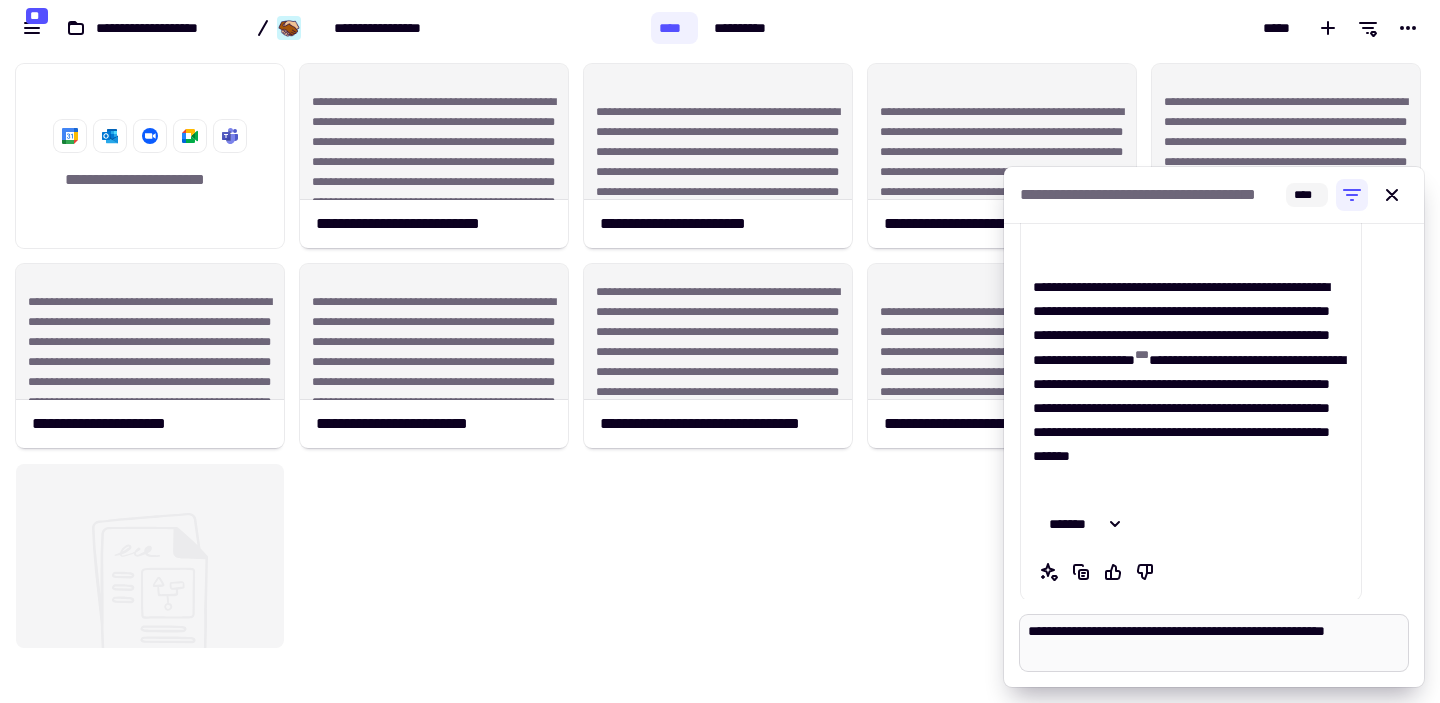 type on "*" 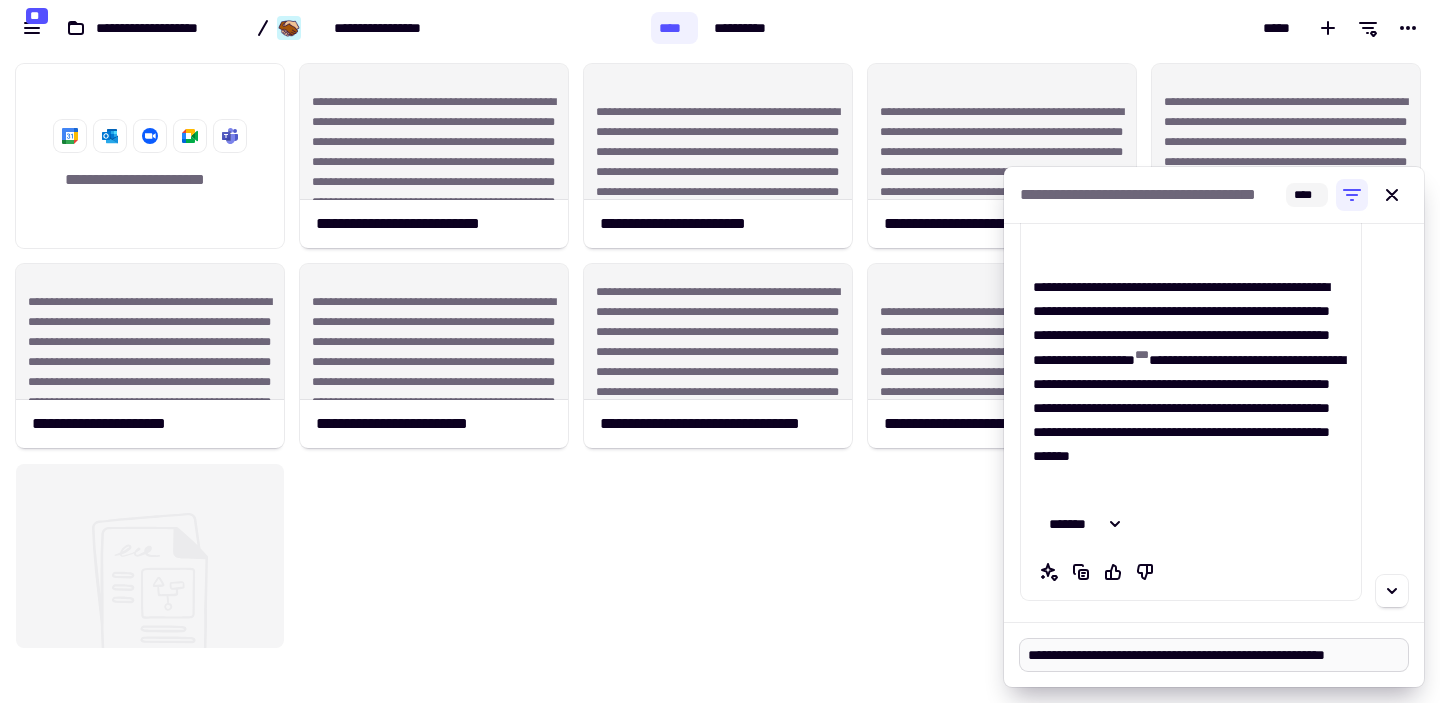 type 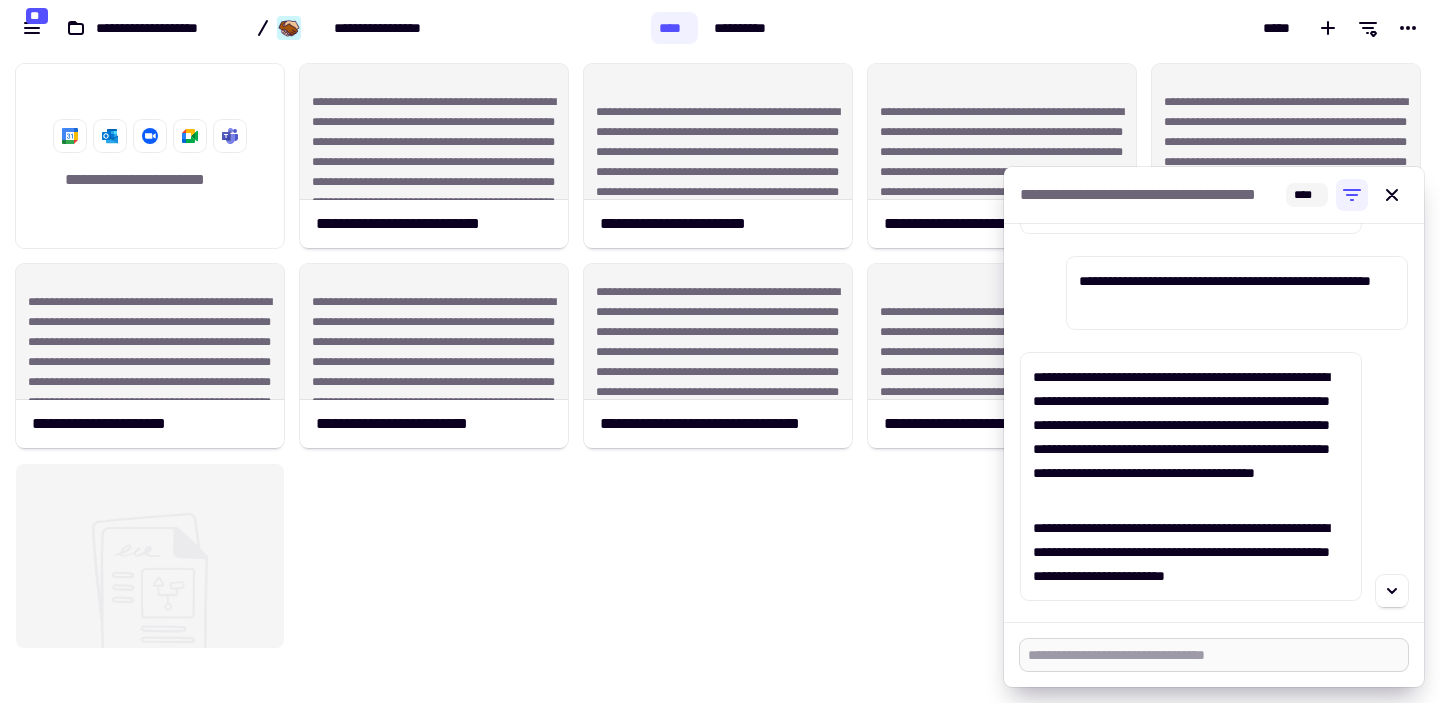 scroll, scrollTop: 1570, scrollLeft: 0, axis: vertical 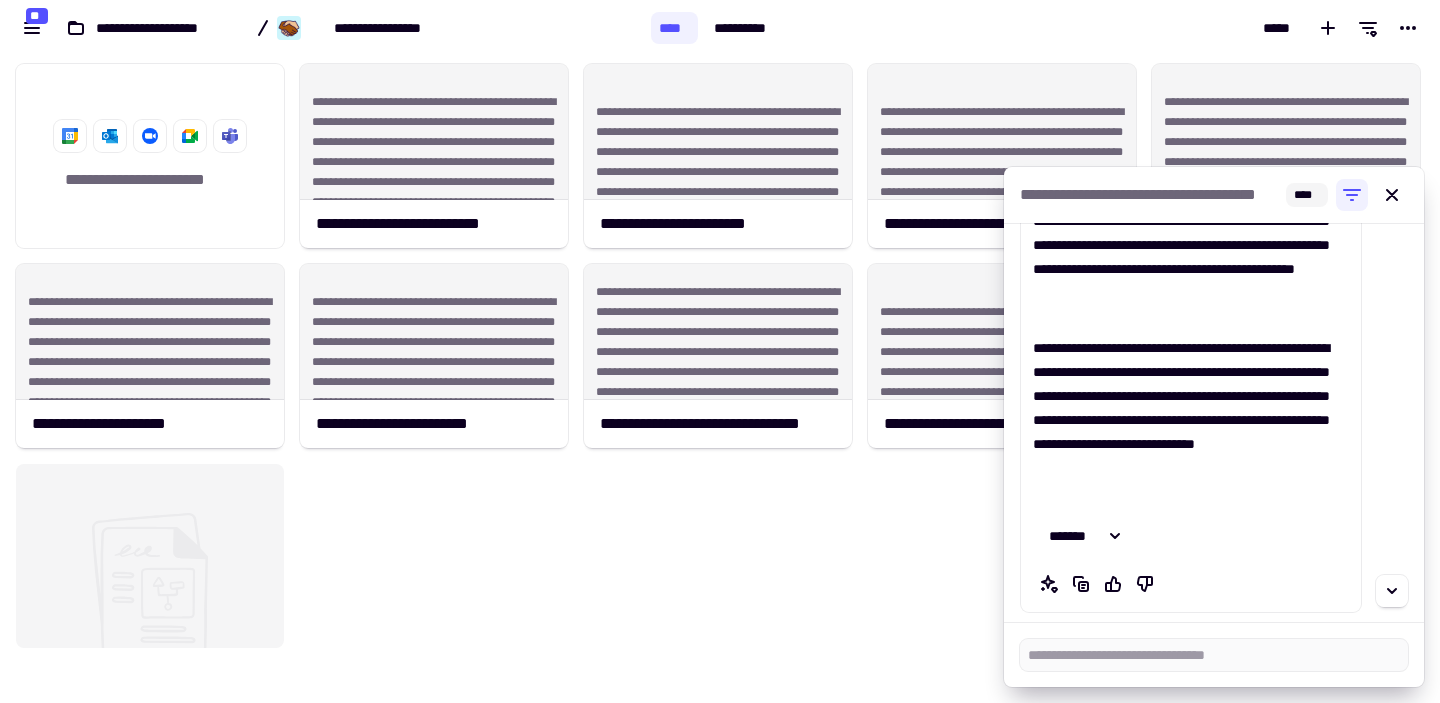 type on "*" 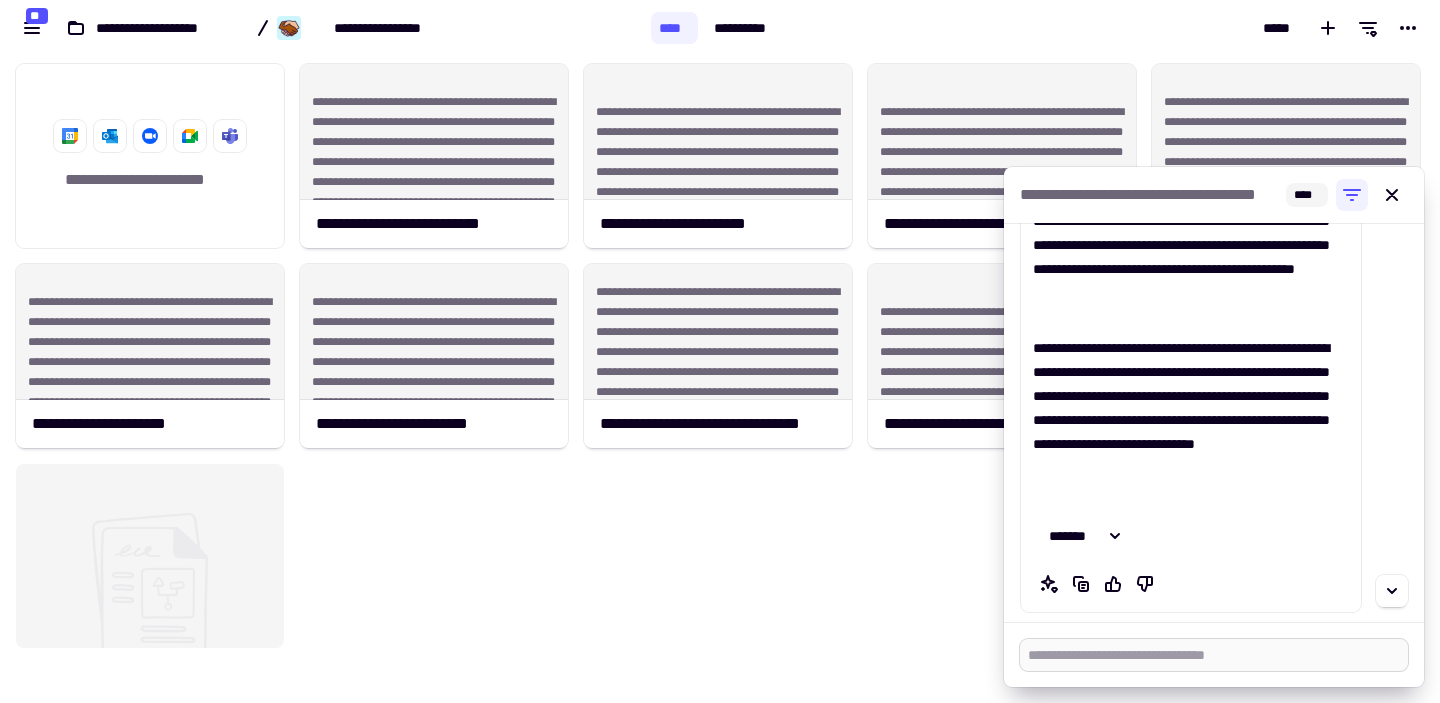 click at bounding box center (1214, 655) 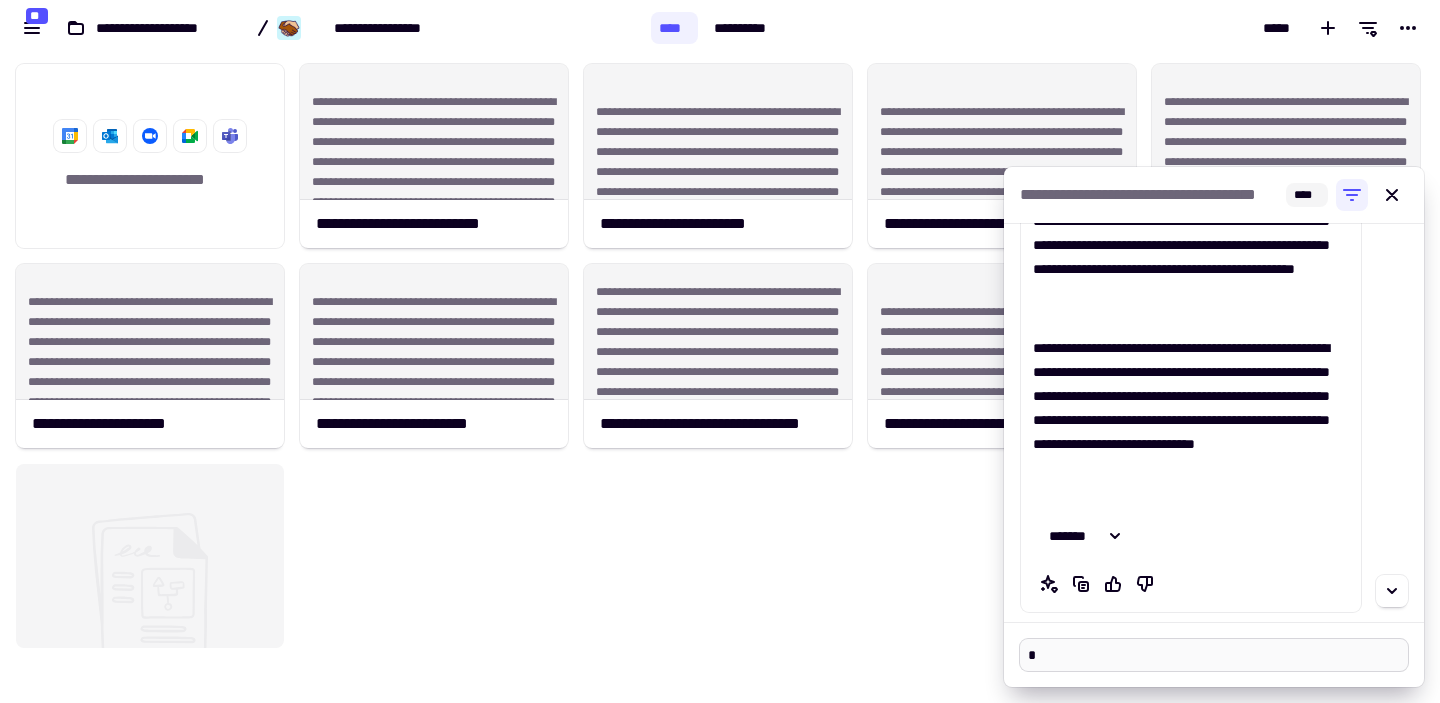 type on "**" 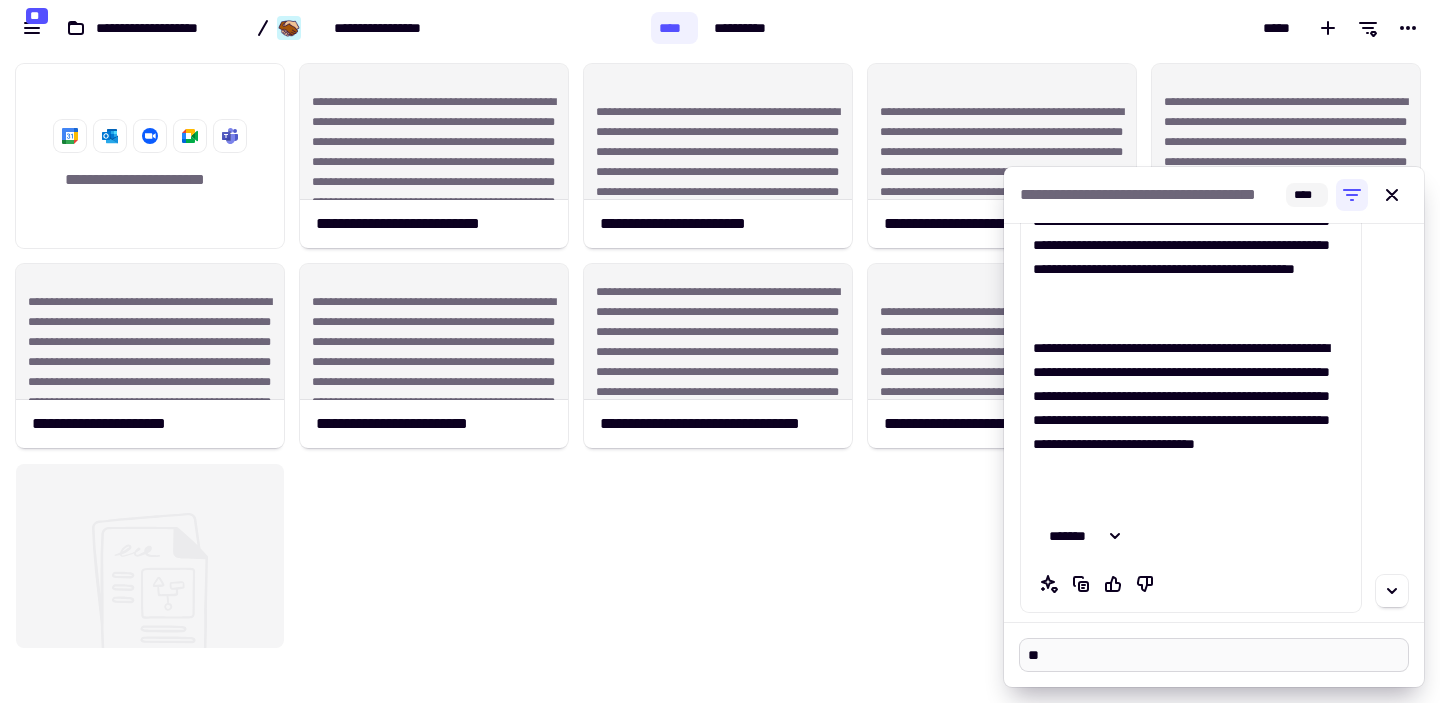 type on "***" 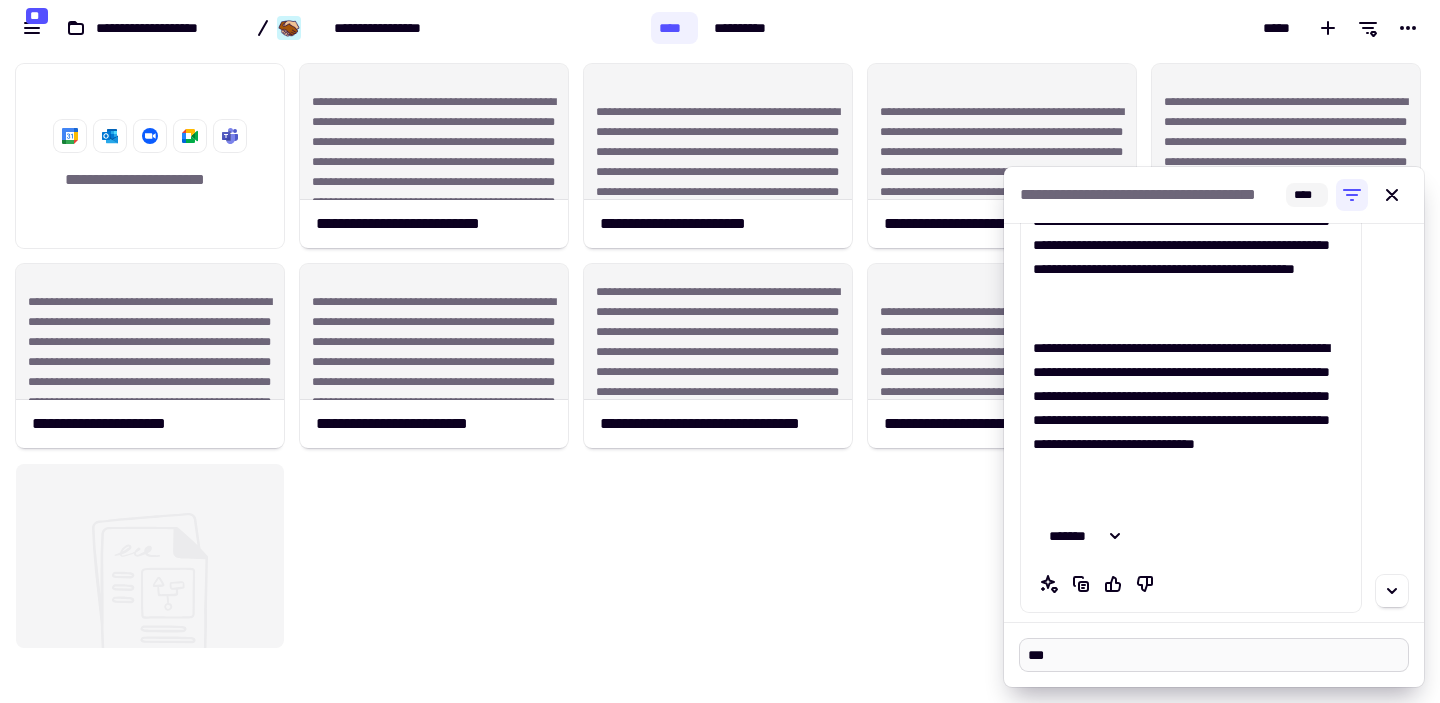 type on "****" 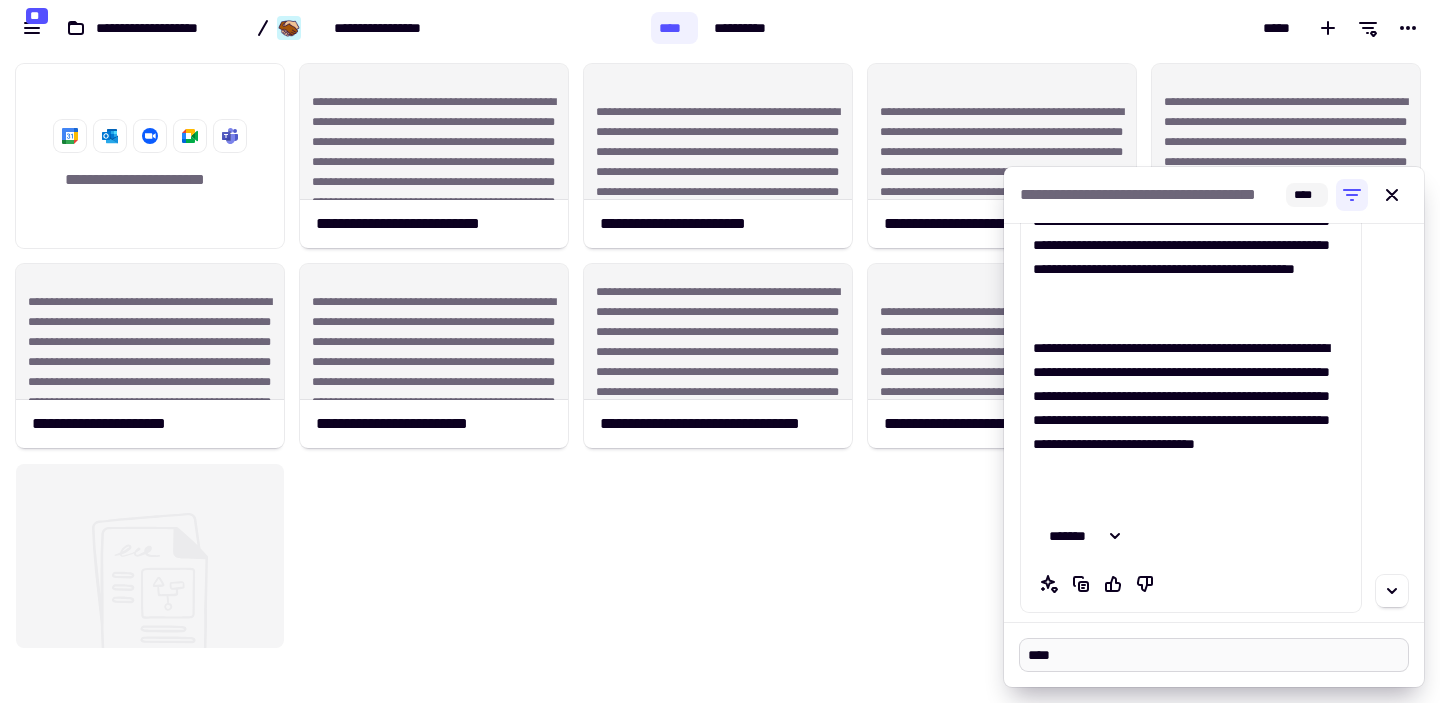 type on "*****" 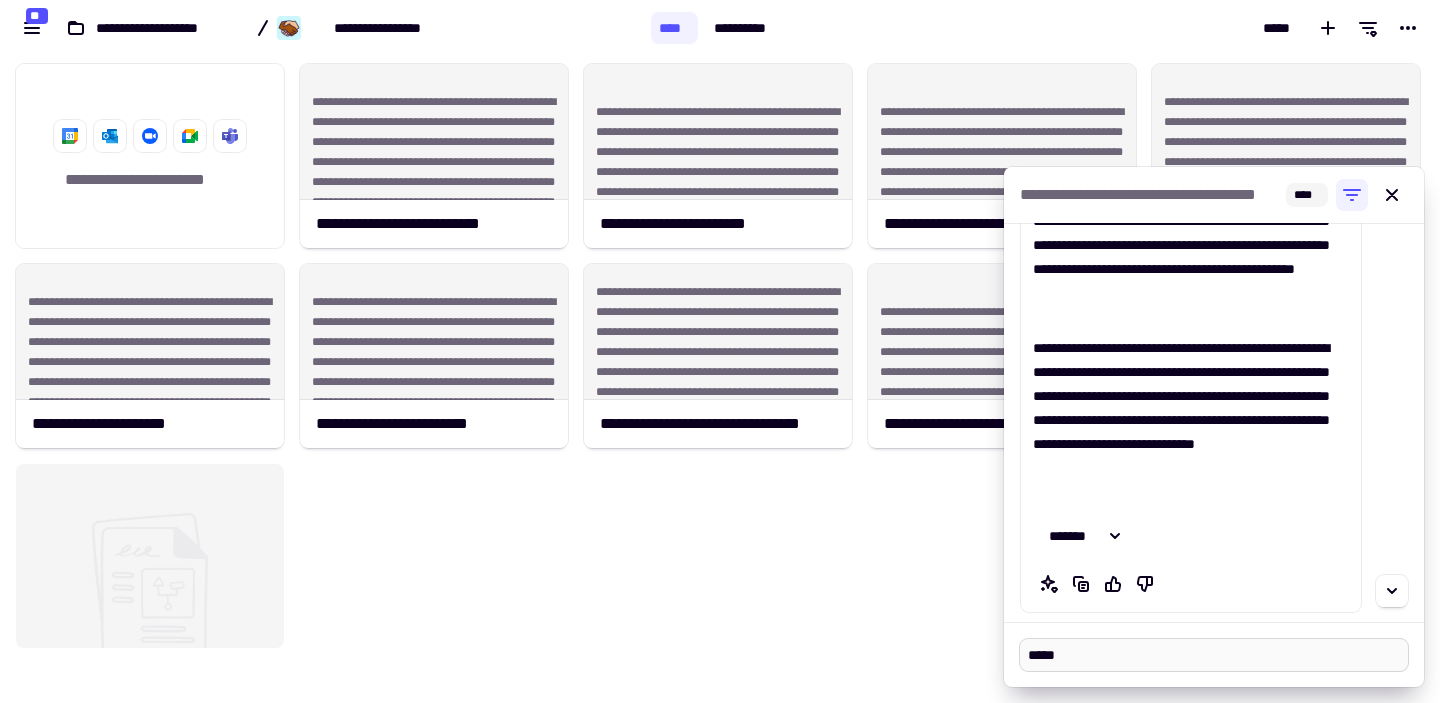 type on "******" 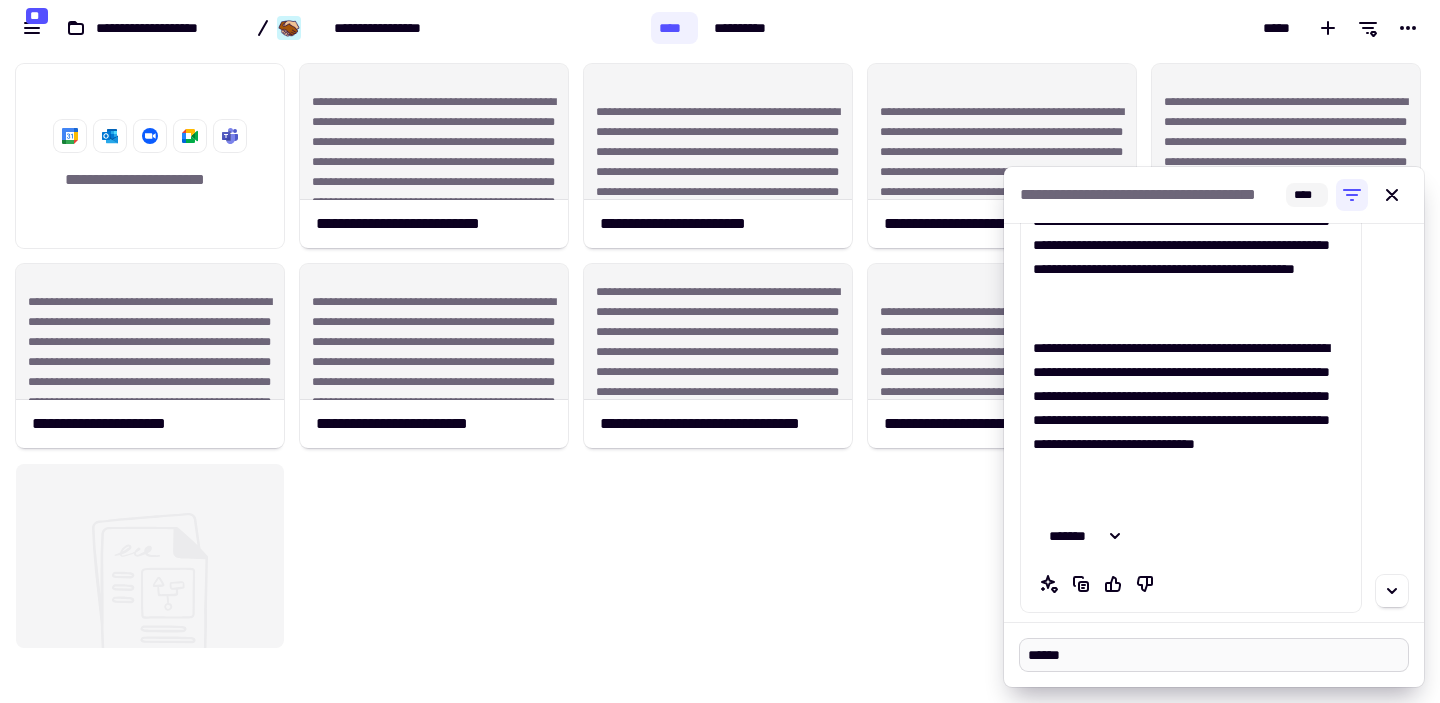 type on "******" 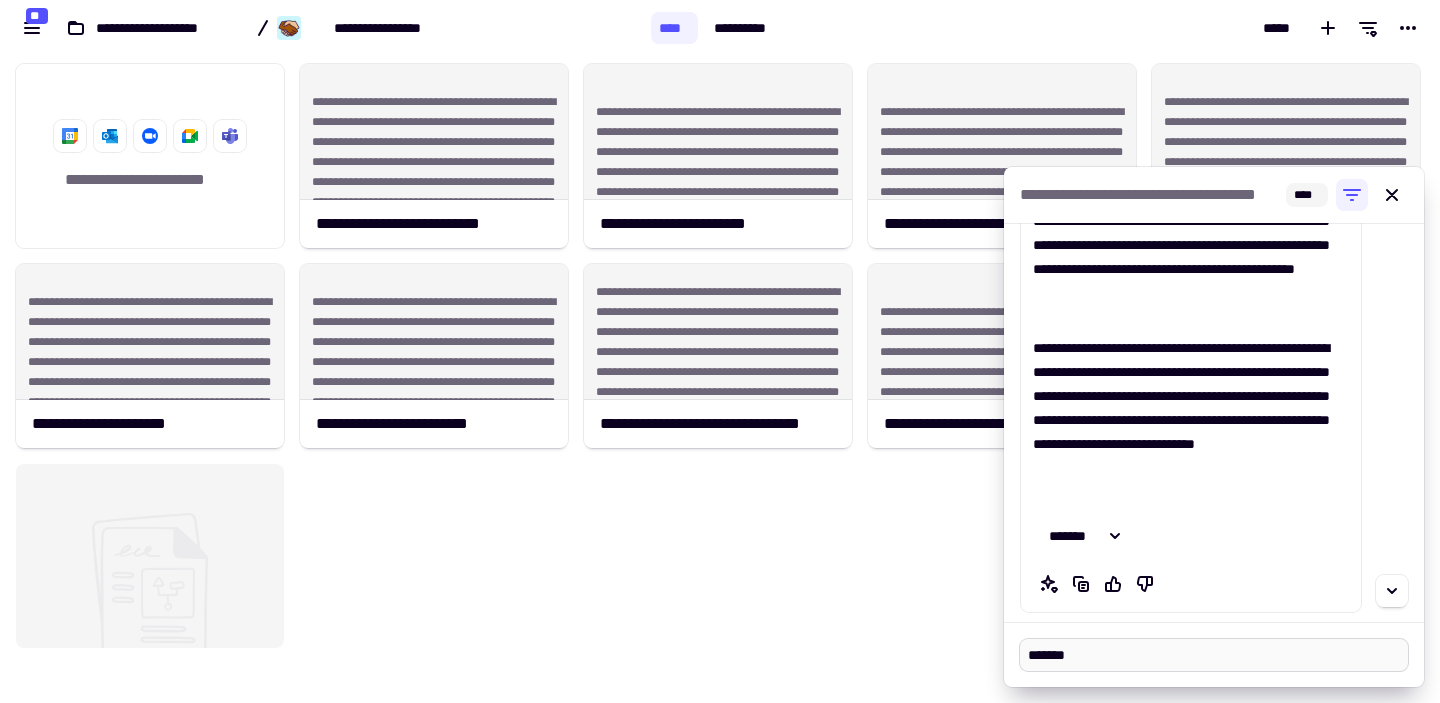 type on "********" 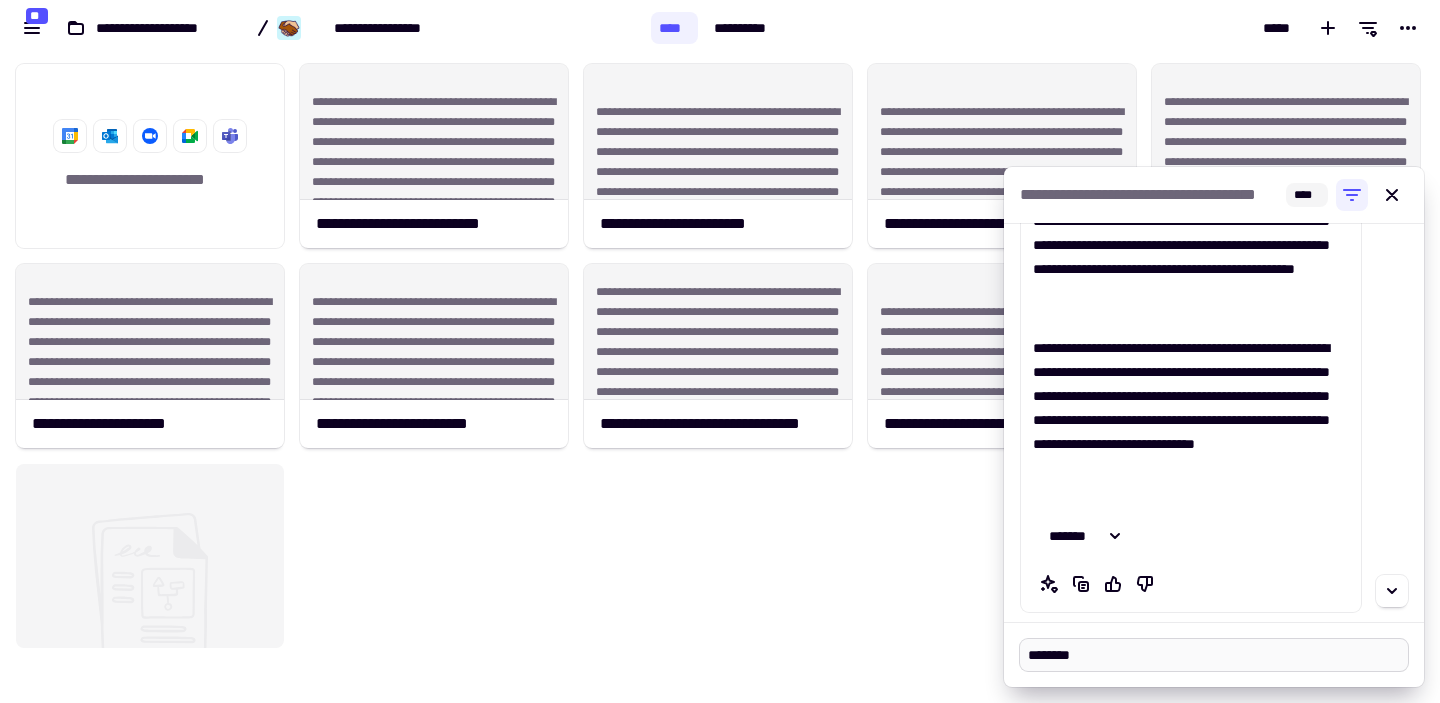 type on "*********" 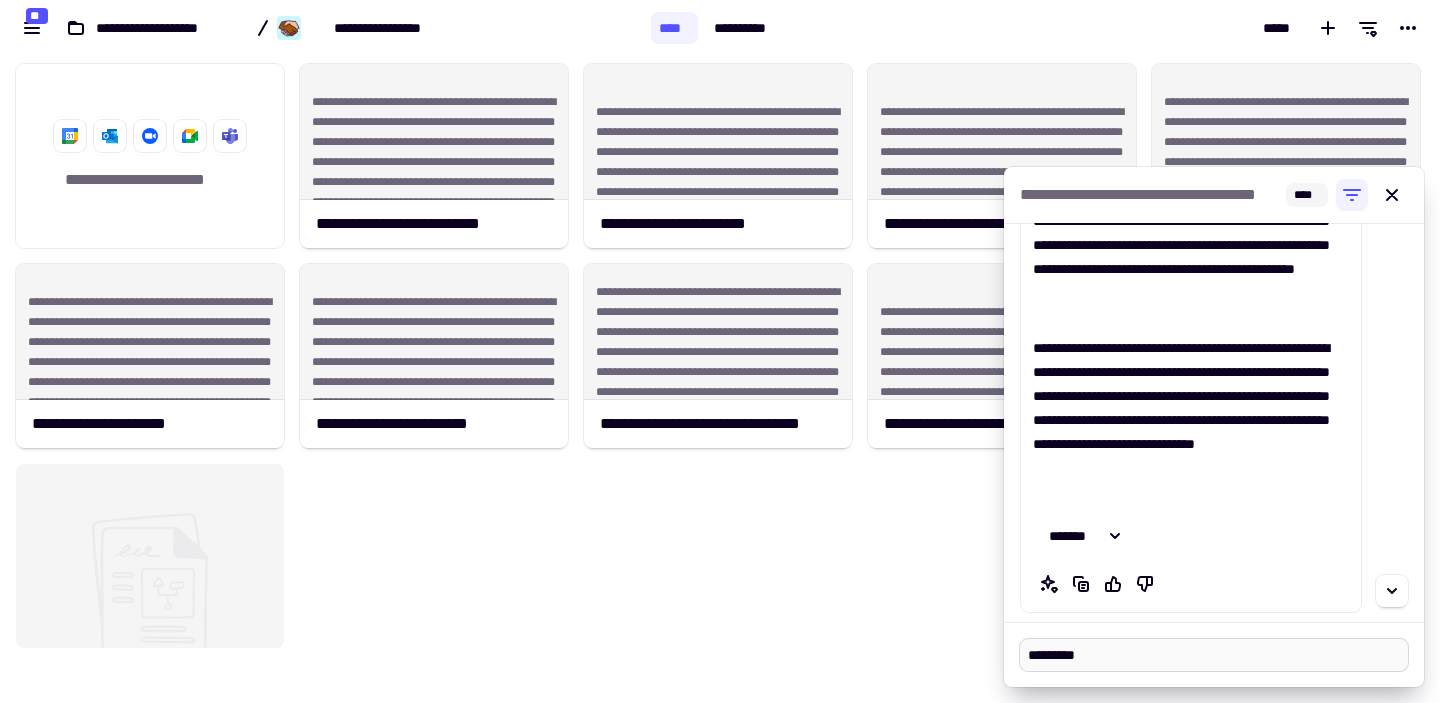 type on "**********" 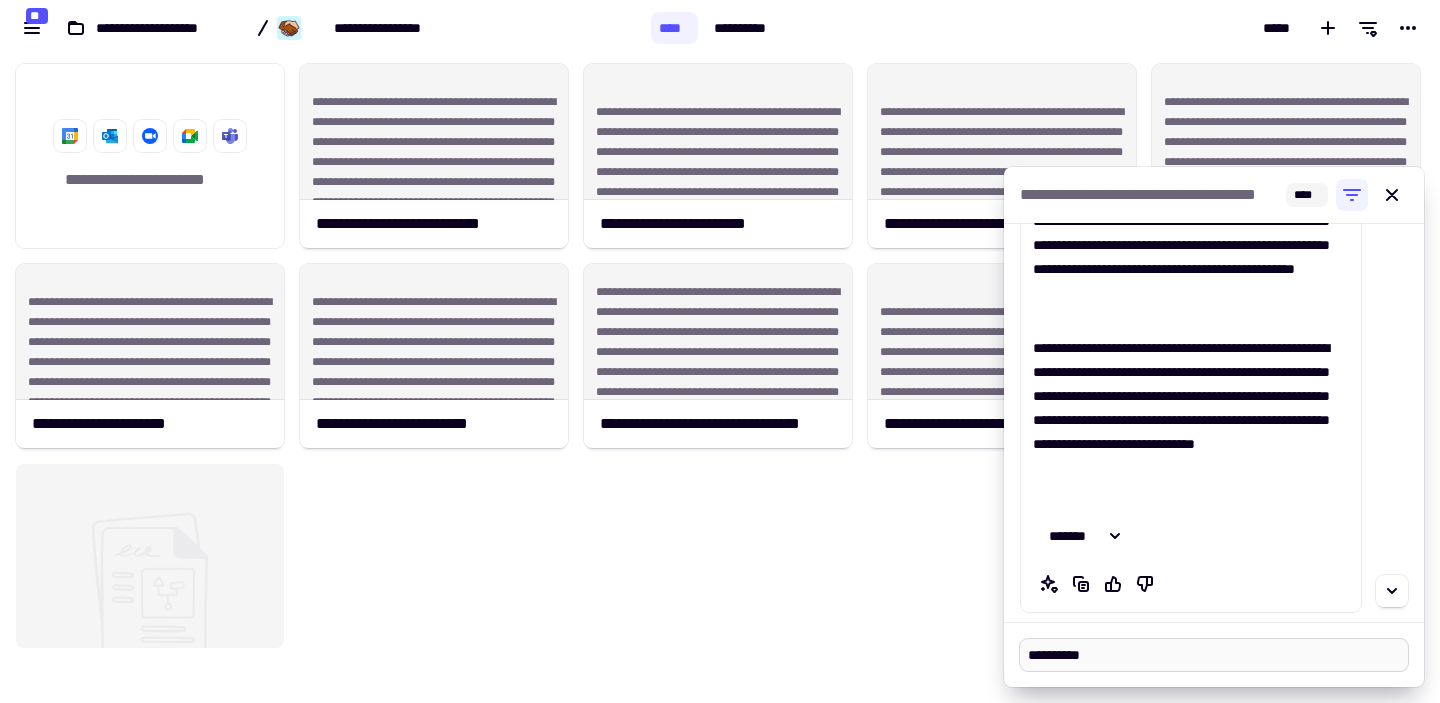 type on "**********" 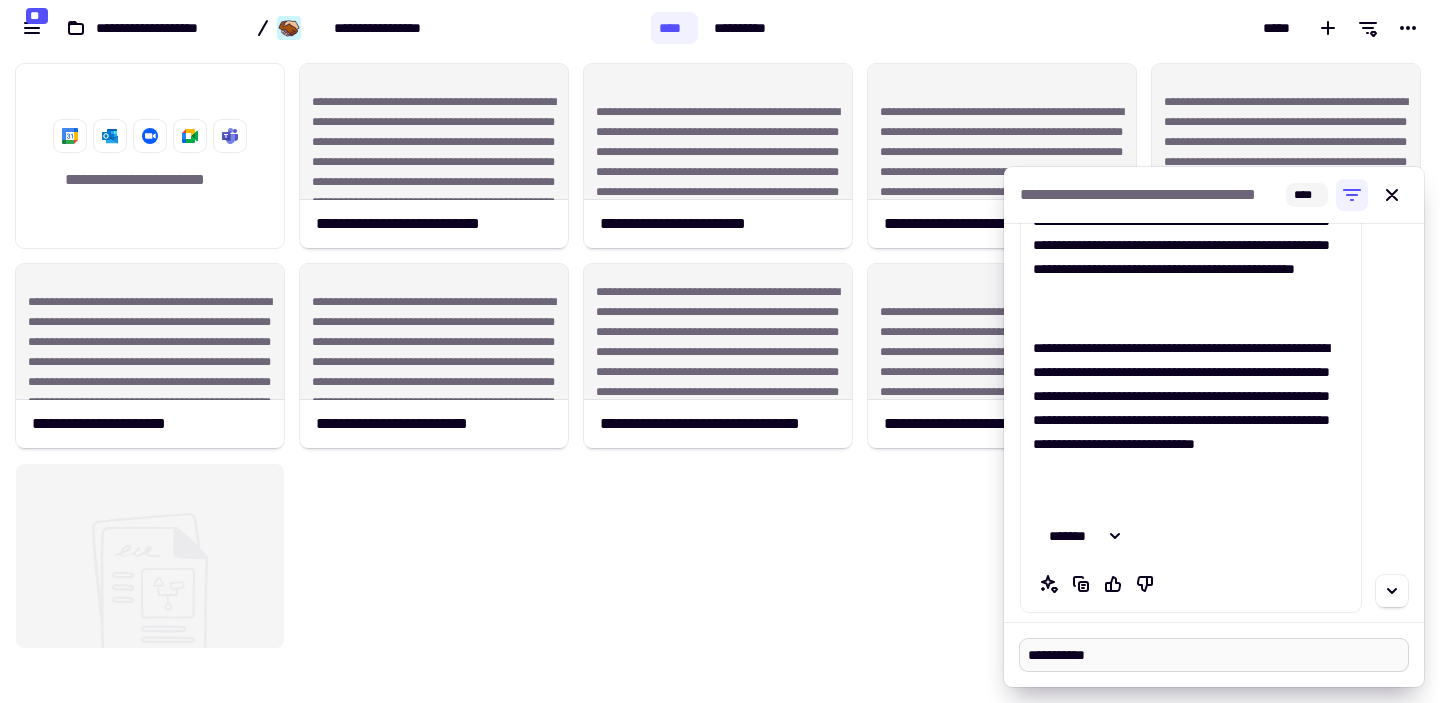 type on "**********" 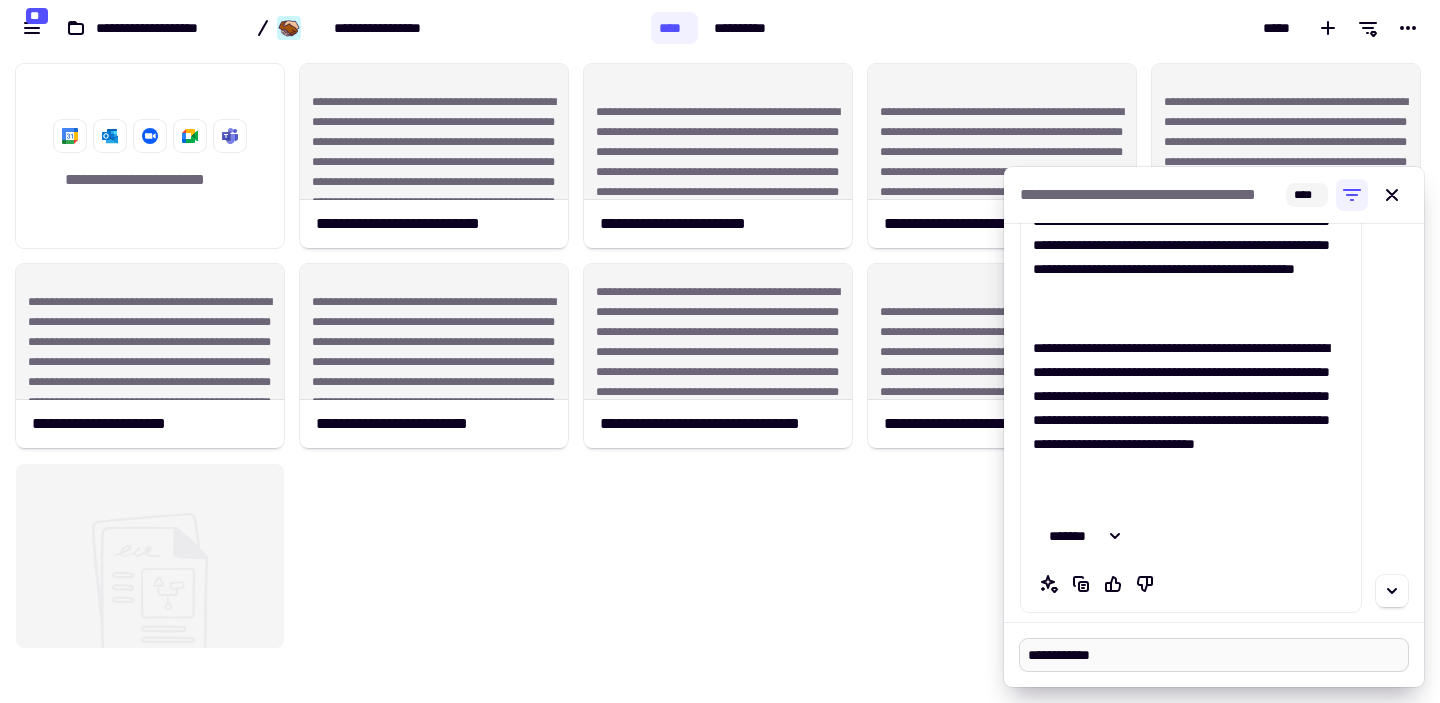 type on "**********" 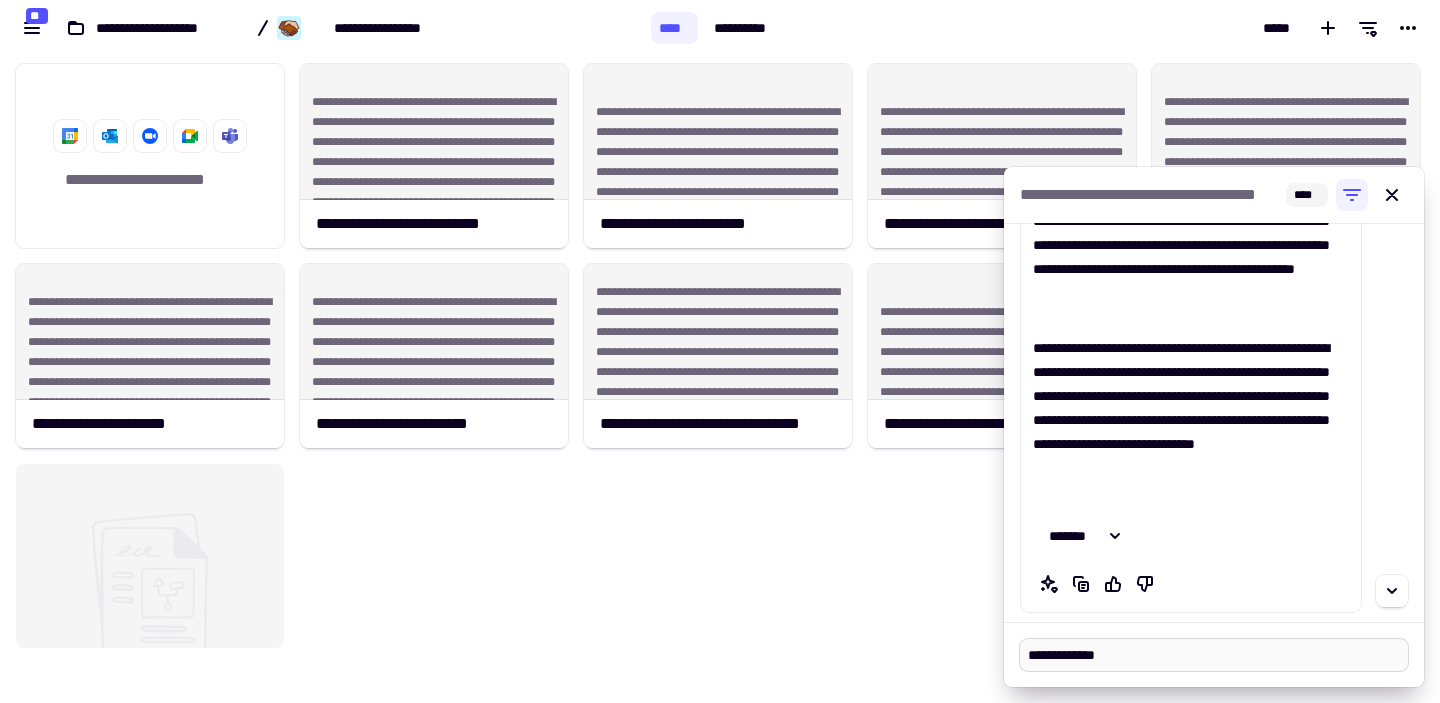 type on "**********" 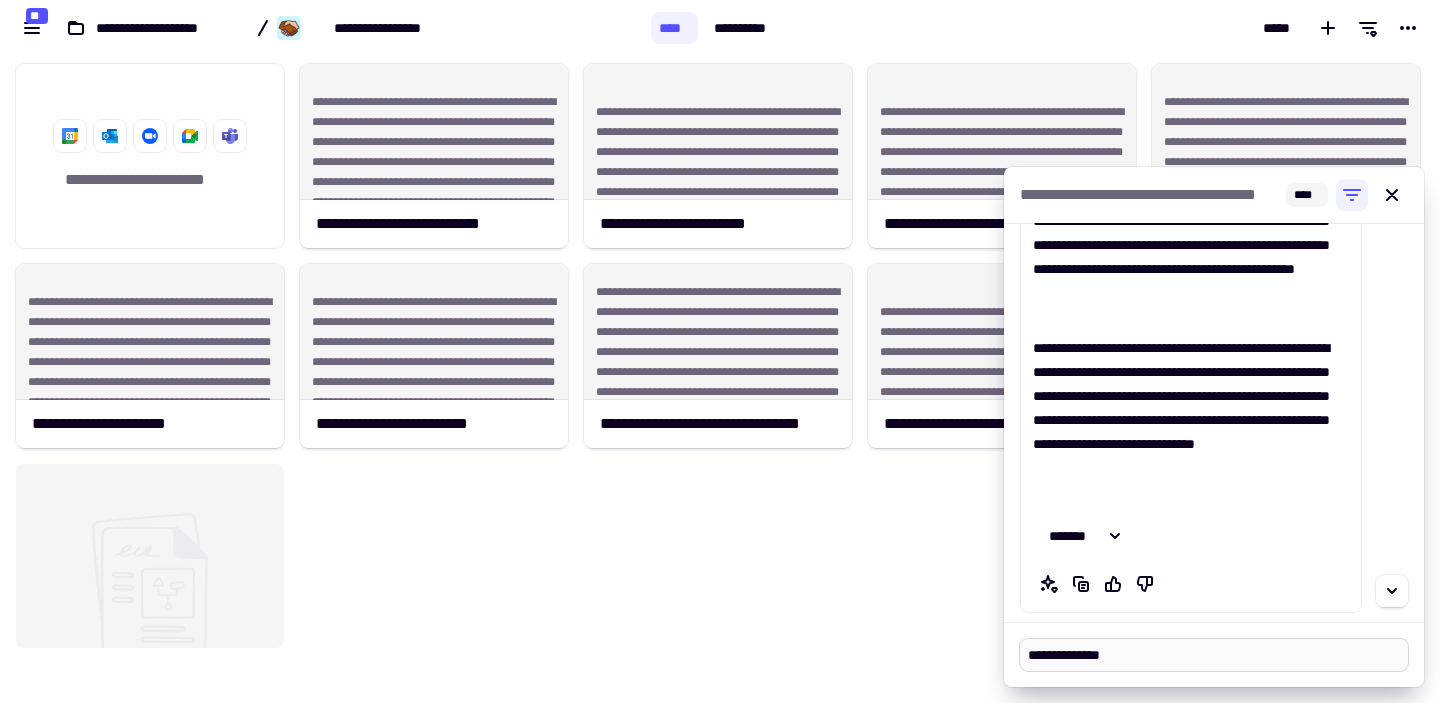 type on "**********" 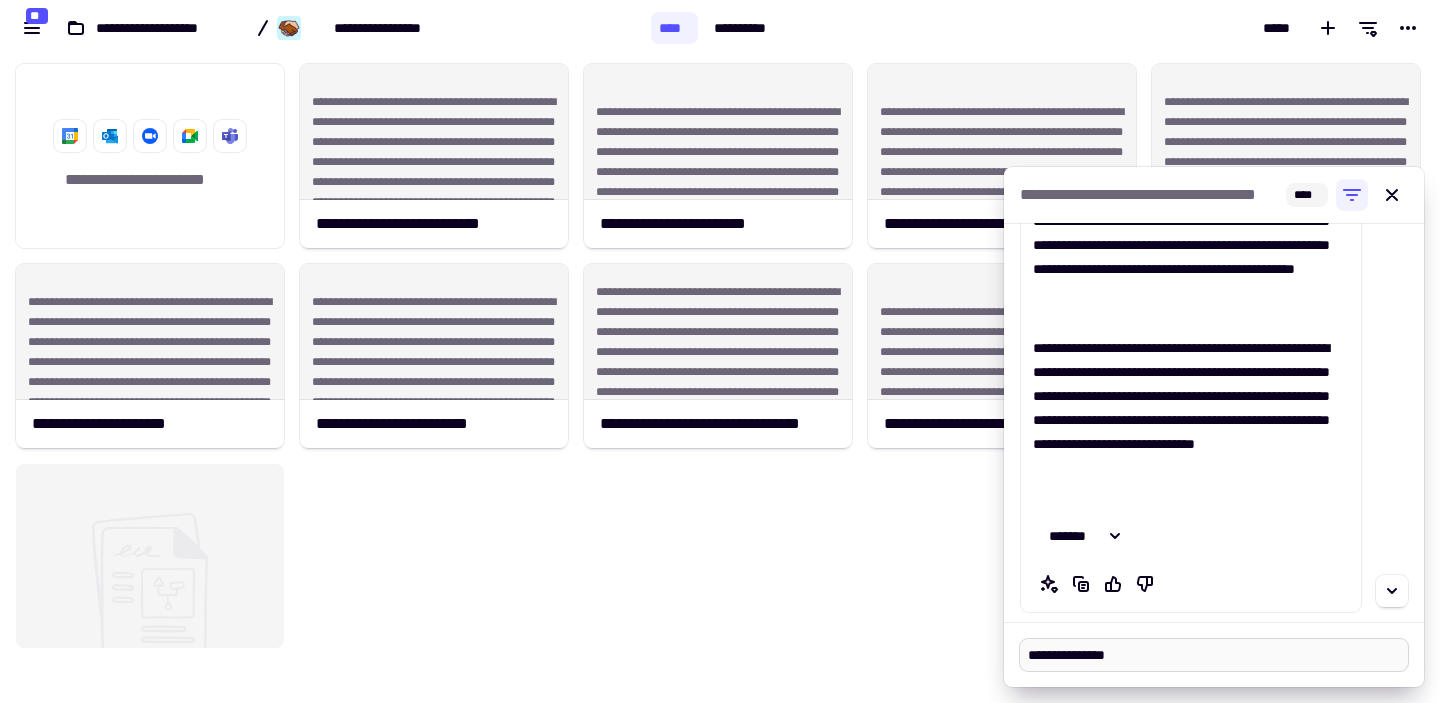 type on "**********" 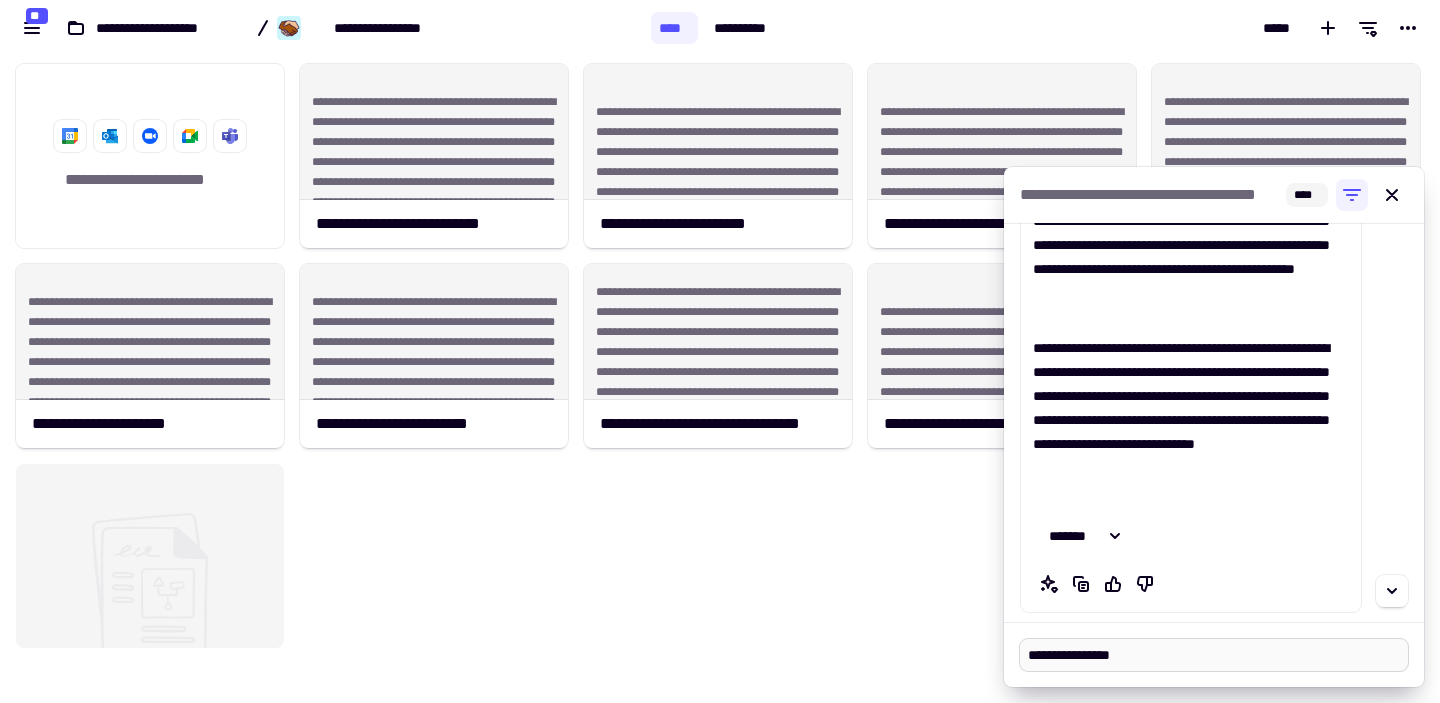 type on "**********" 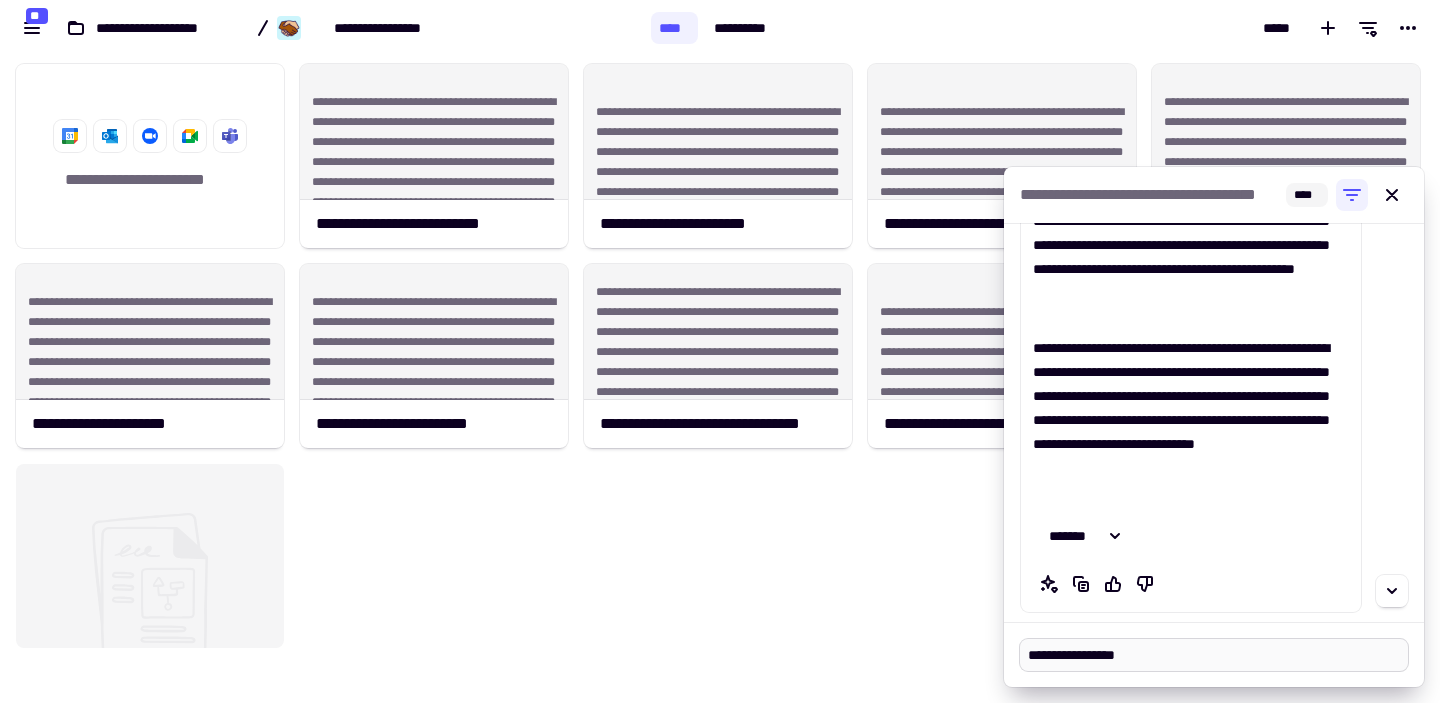type on "**********" 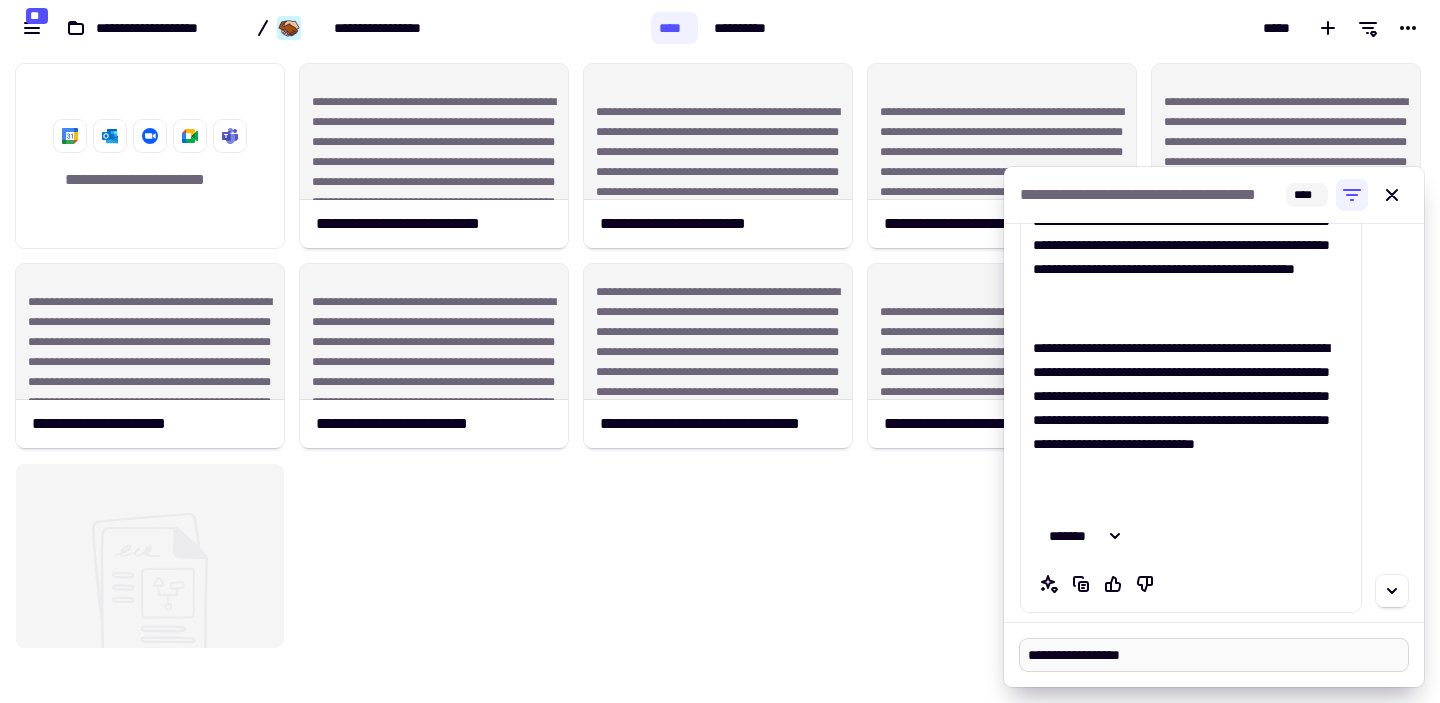type on "**********" 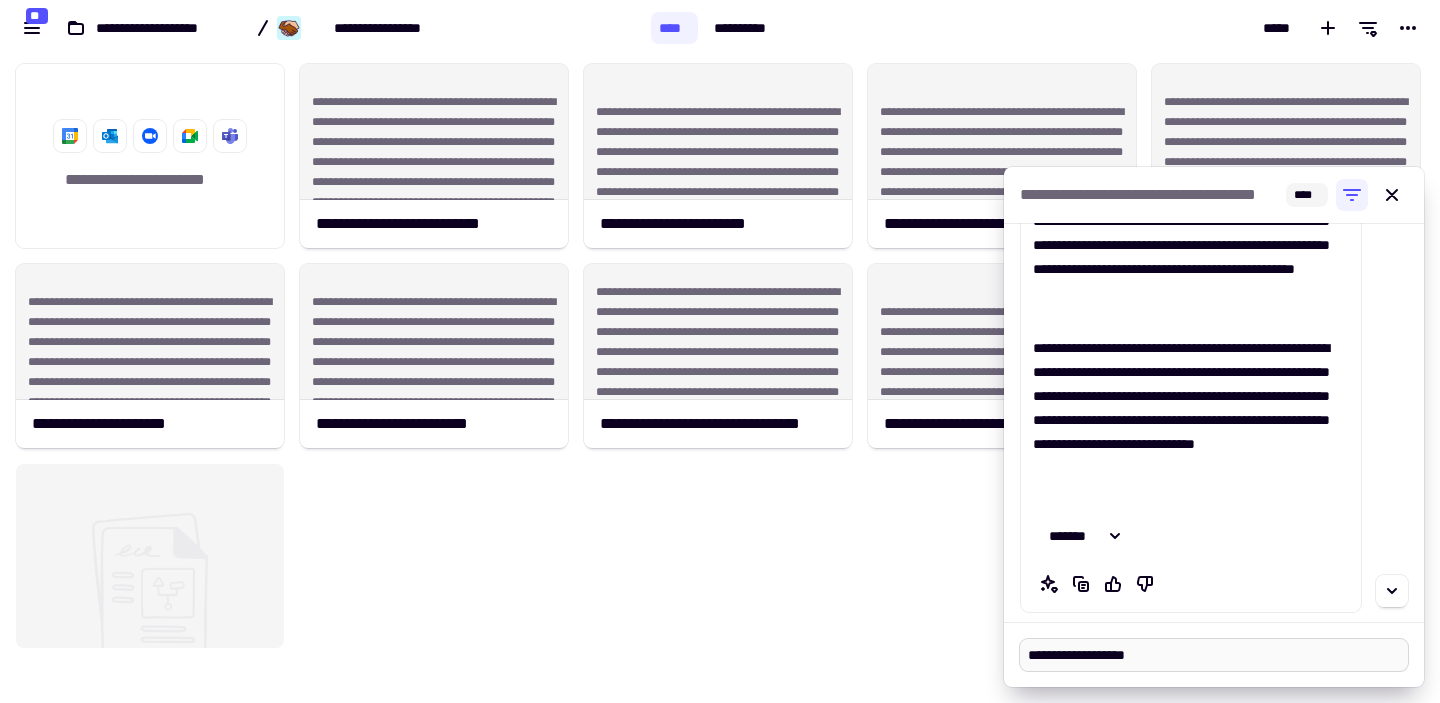 paste on "**********" 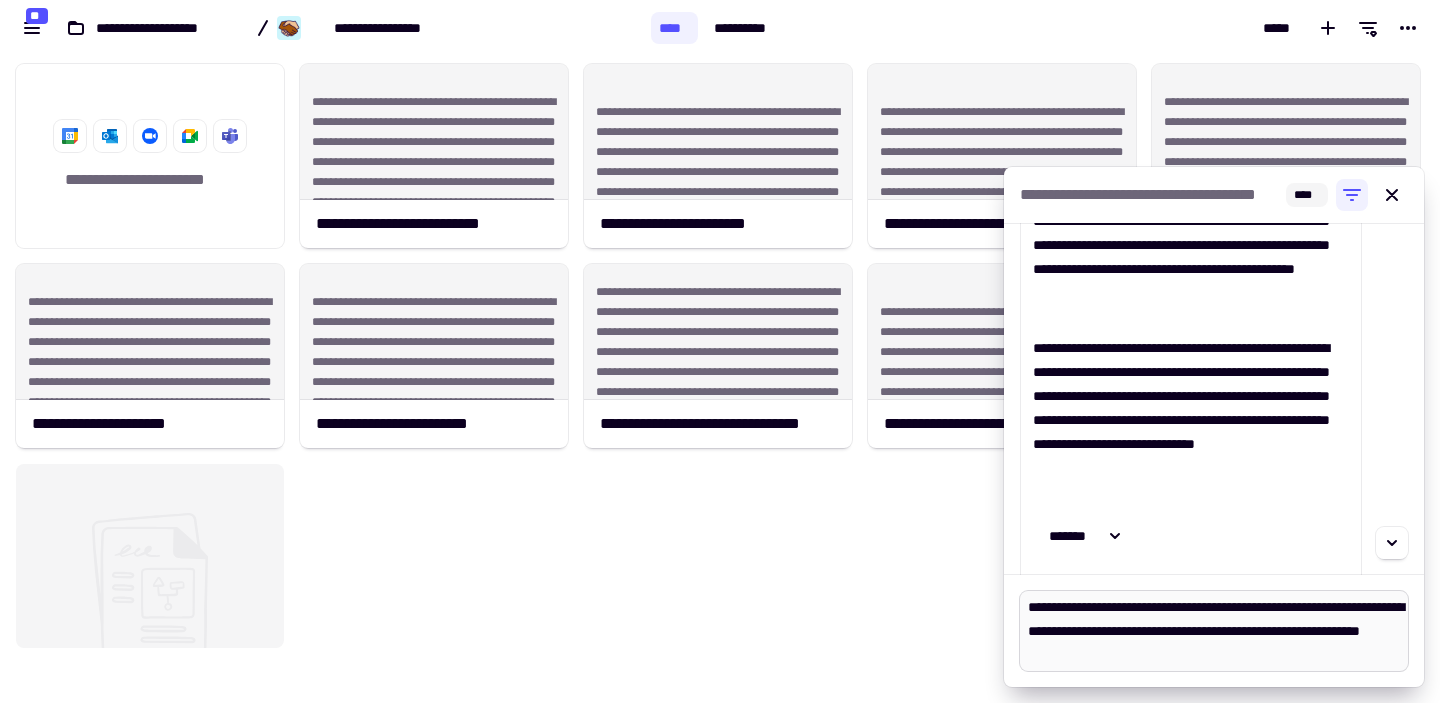 drag, startPoint x: 1159, startPoint y: 610, endPoint x: 1284, endPoint y: 611, distance: 125.004 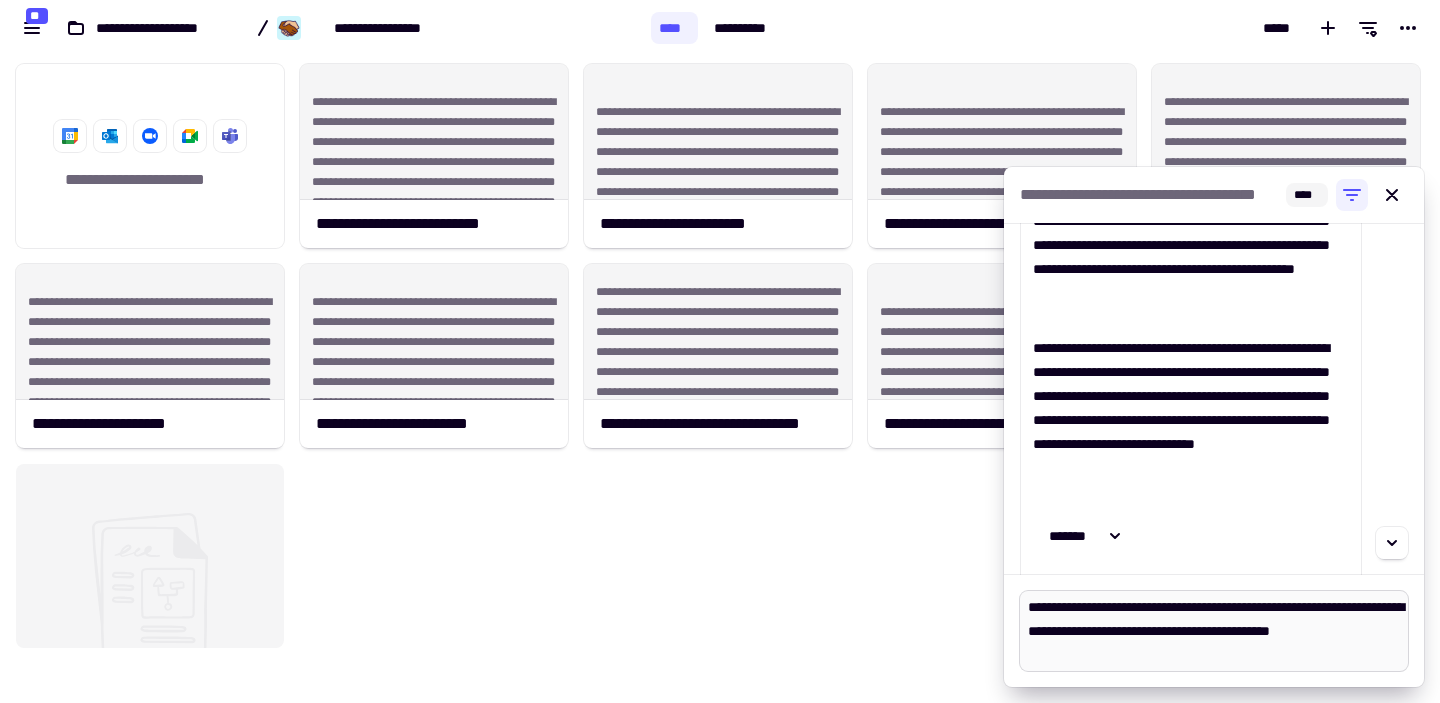 type on "*" 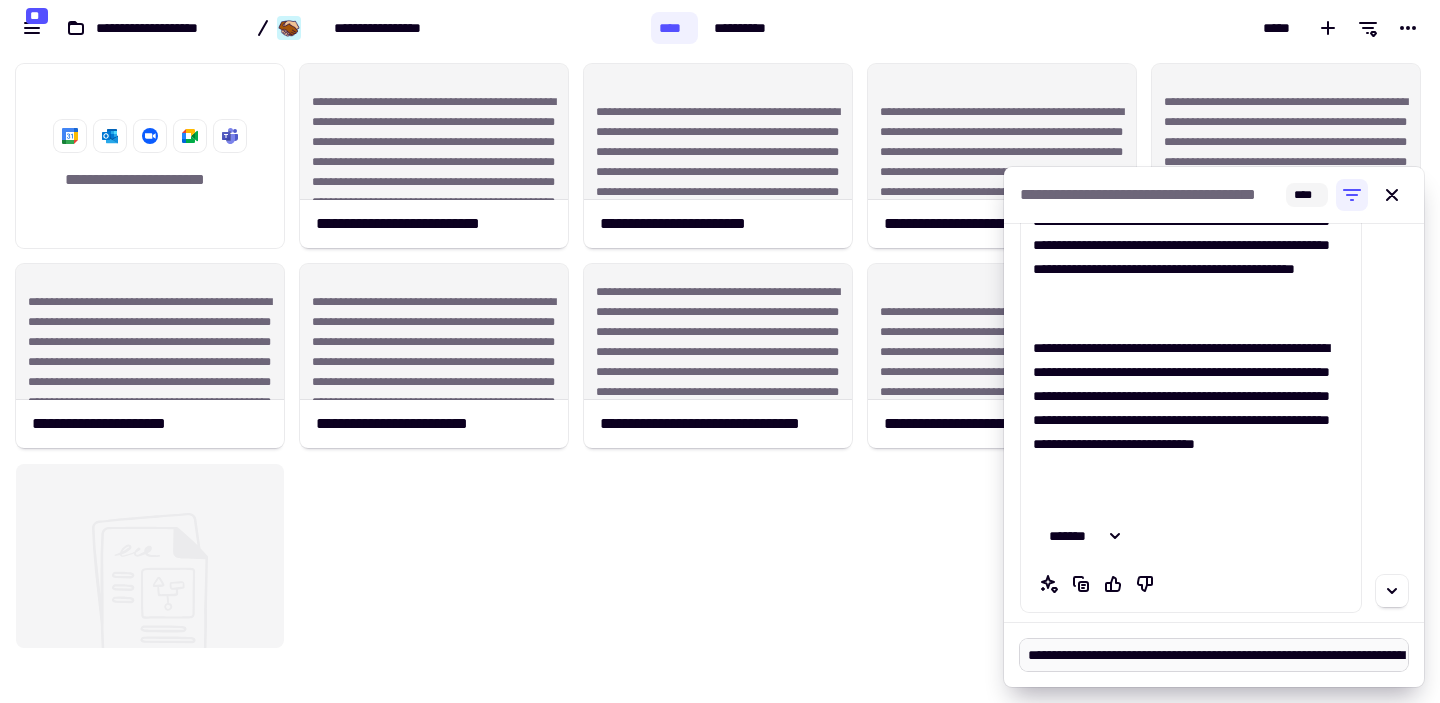 type 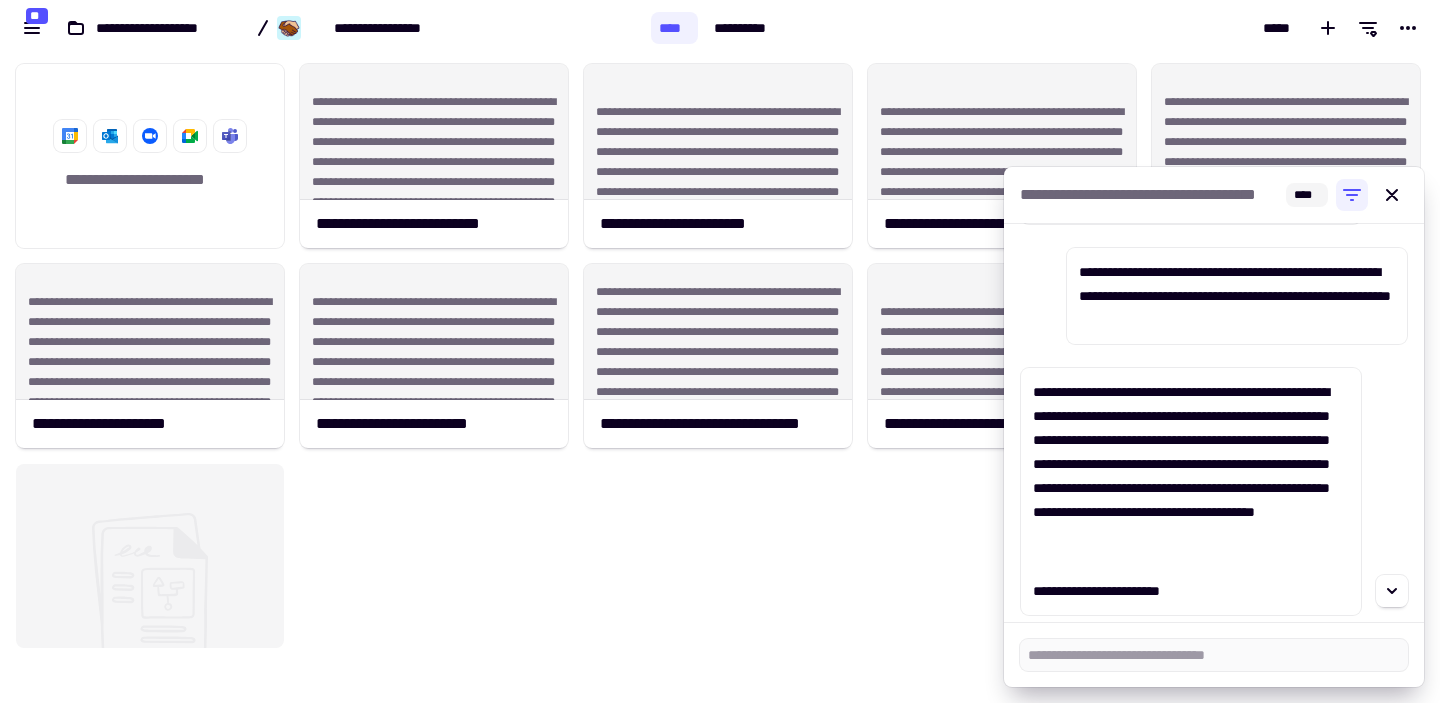 scroll, scrollTop: 2304, scrollLeft: 0, axis: vertical 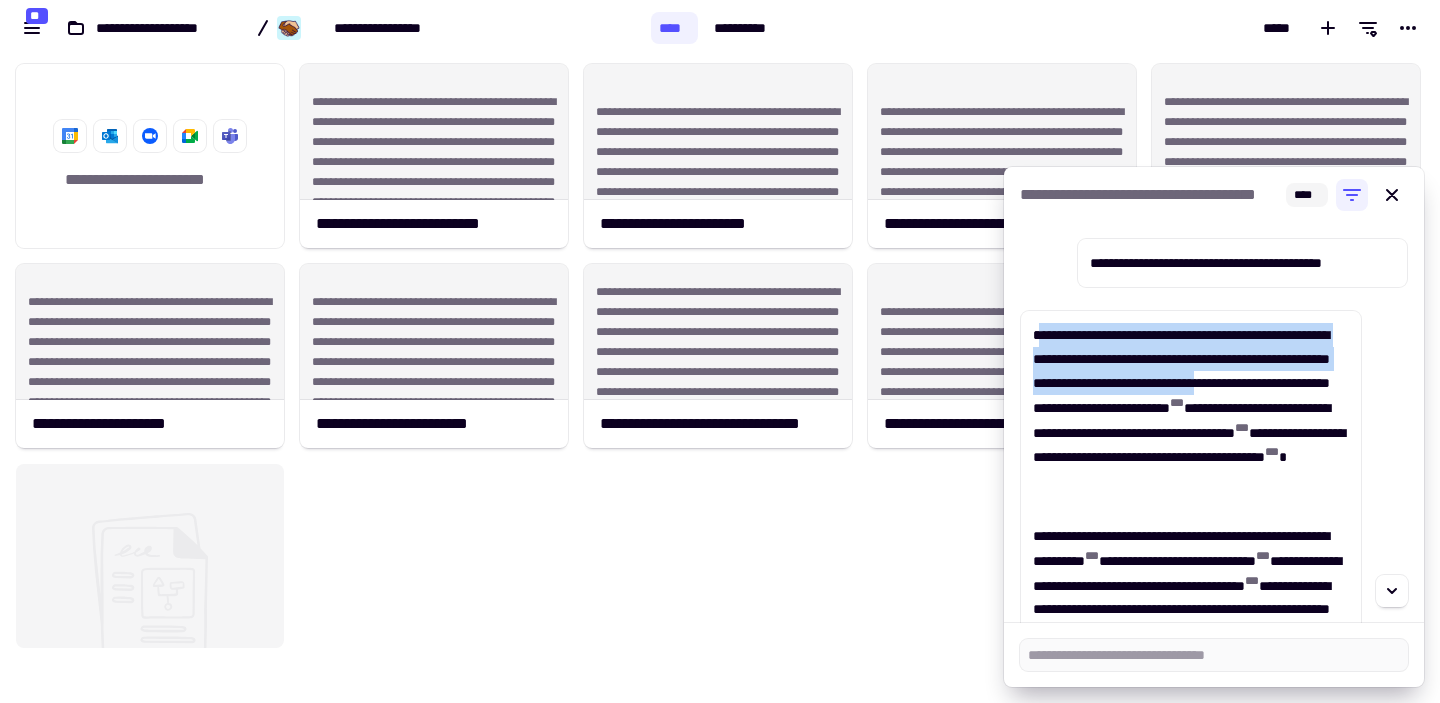 drag, startPoint x: 1041, startPoint y: 333, endPoint x: 1093, endPoint y: 395, distance: 80.919716 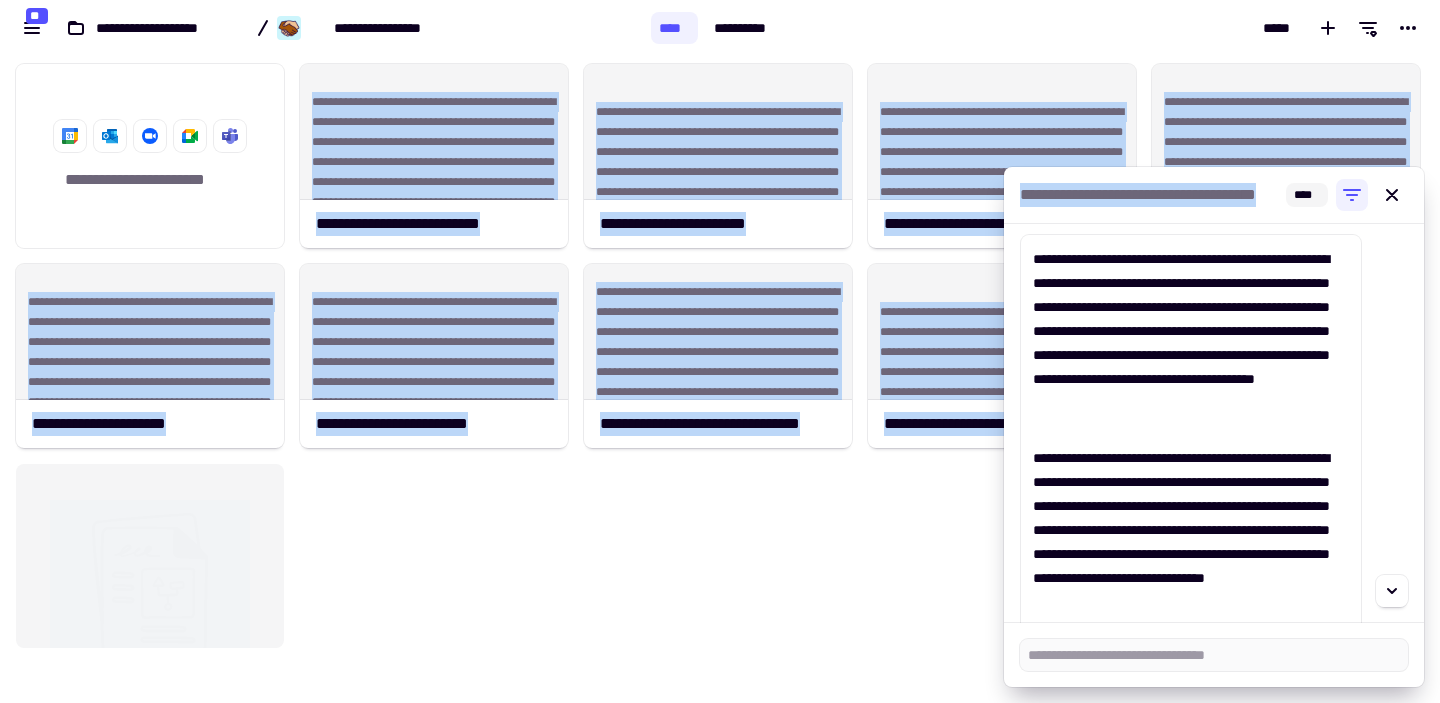 scroll, scrollTop: 2755, scrollLeft: 0, axis: vertical 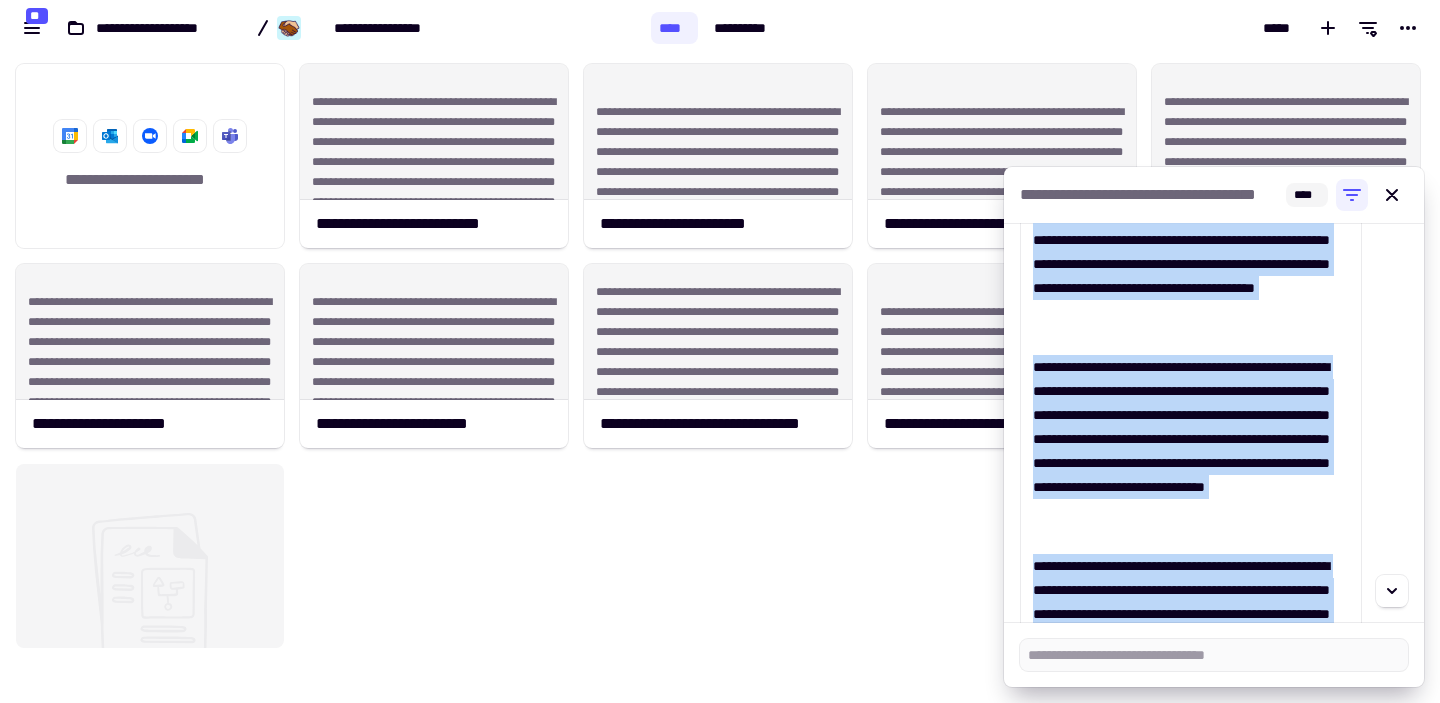 type on "*" 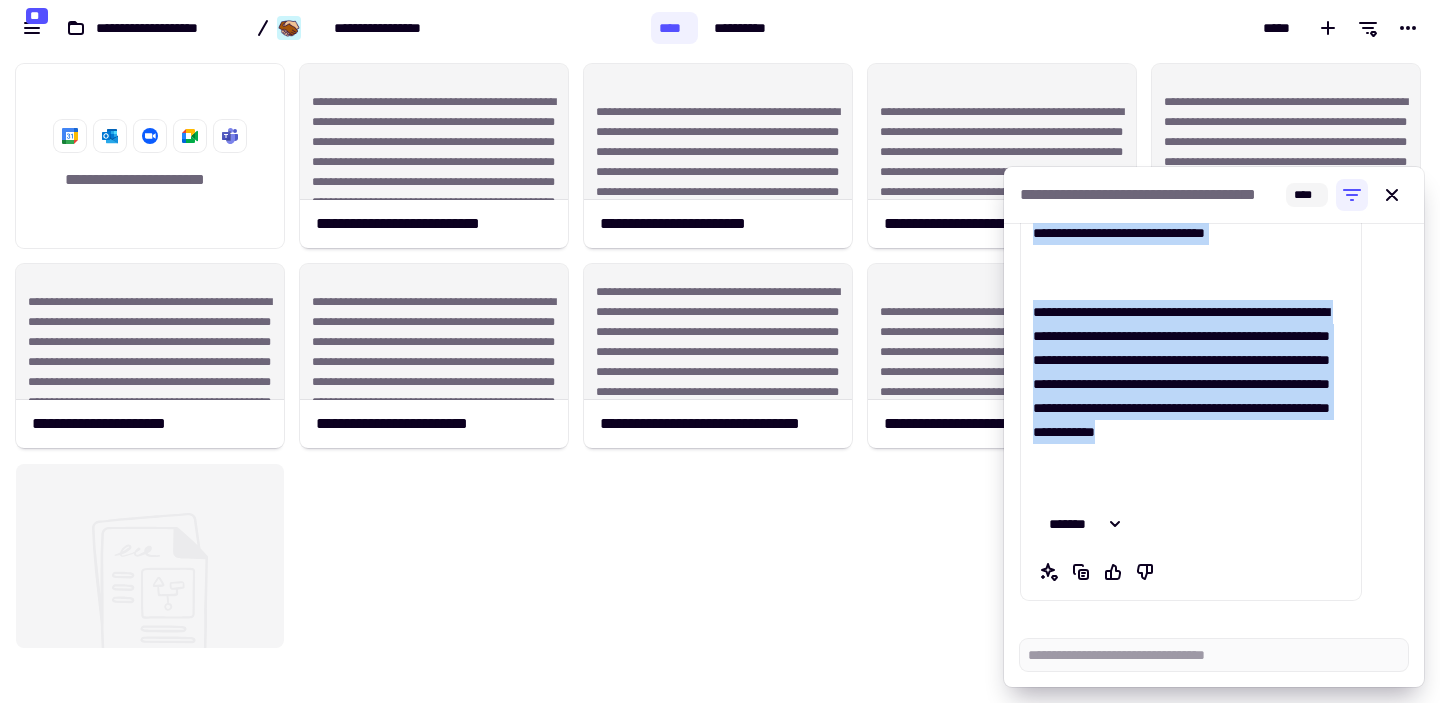 drag, startPoint x: 1034, startPoint y: 331, endPoint x: 1267, endPoint y: 597, distance: 353.61703 